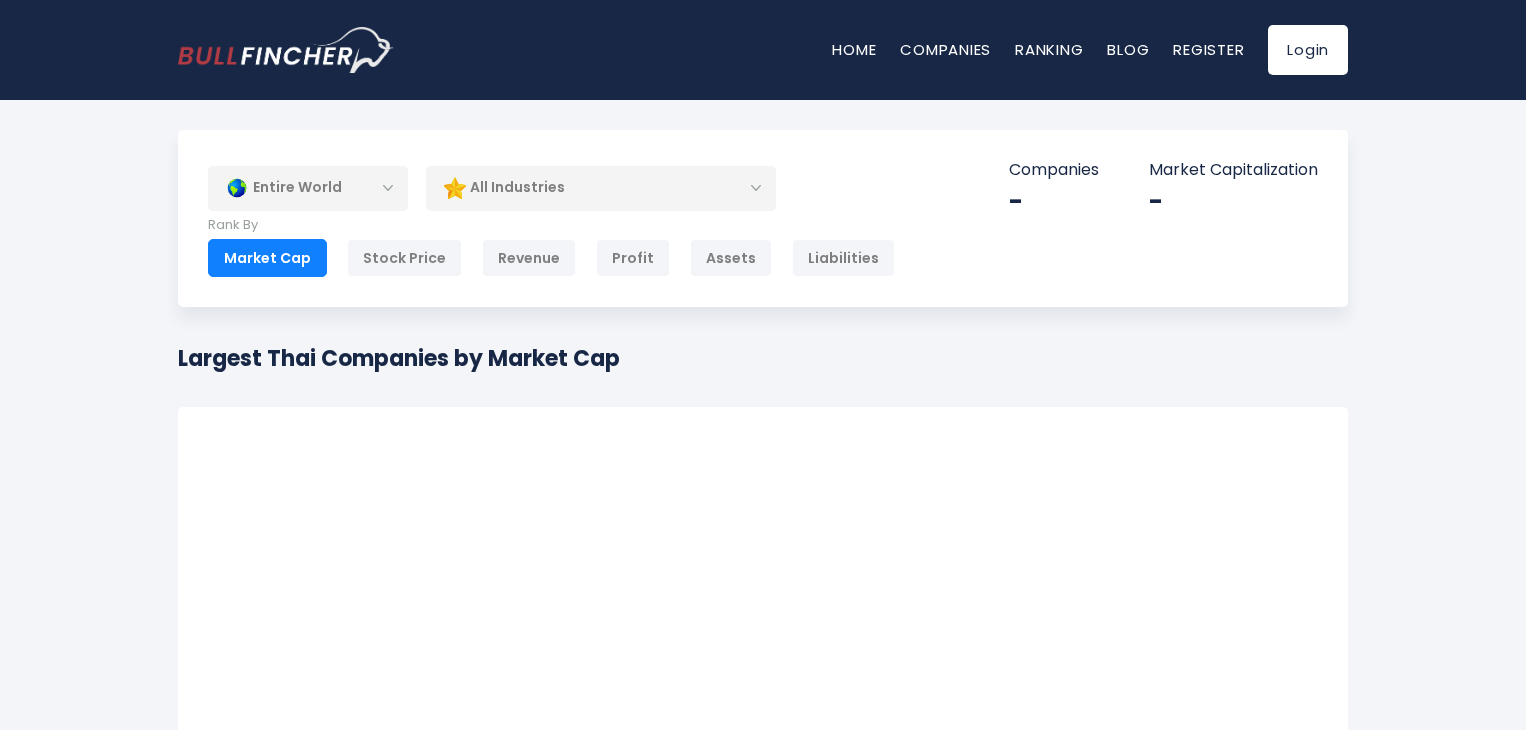 scroll, scrollTop: 0, scrollLeft: 0, axis: both 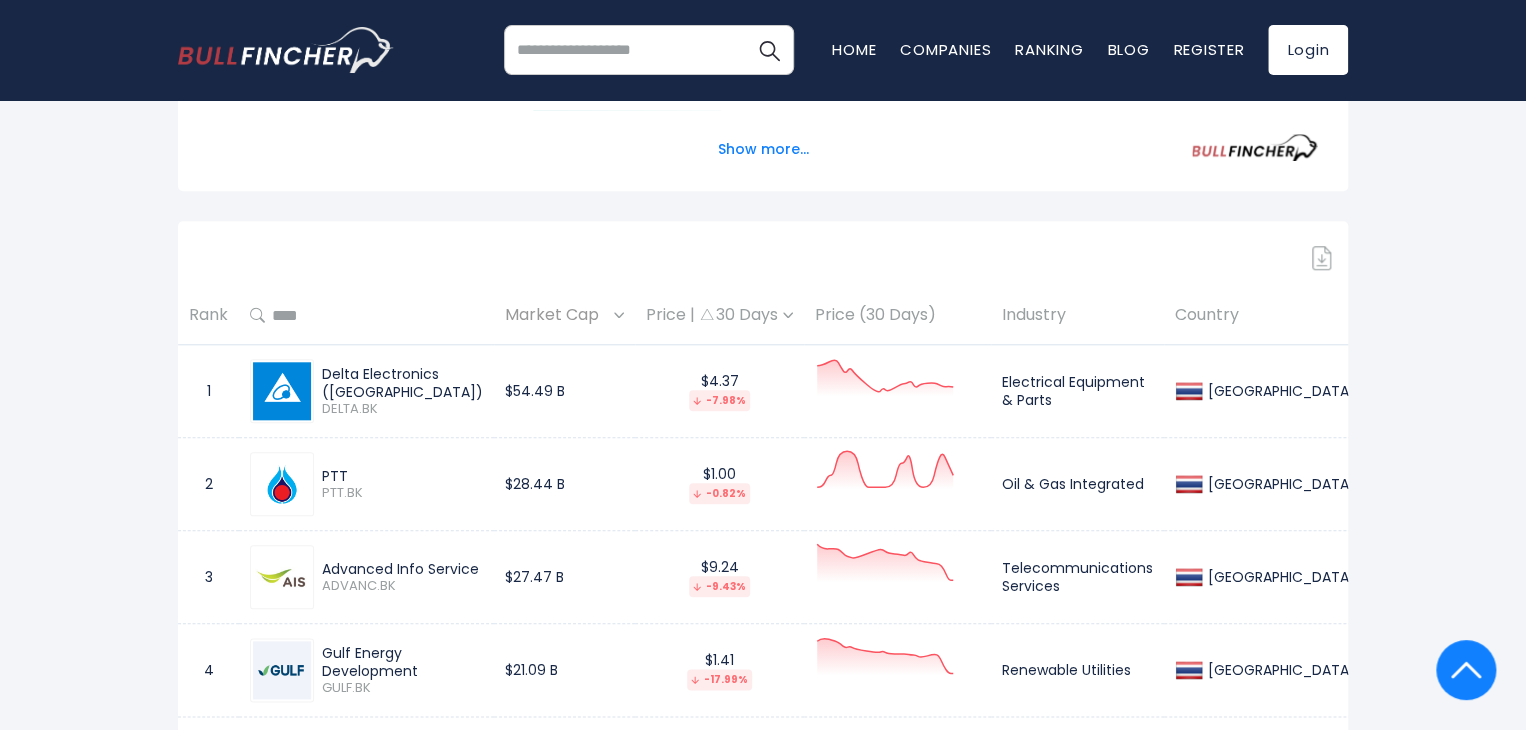 click on "Market Cap" at bounding box center [557, 315] 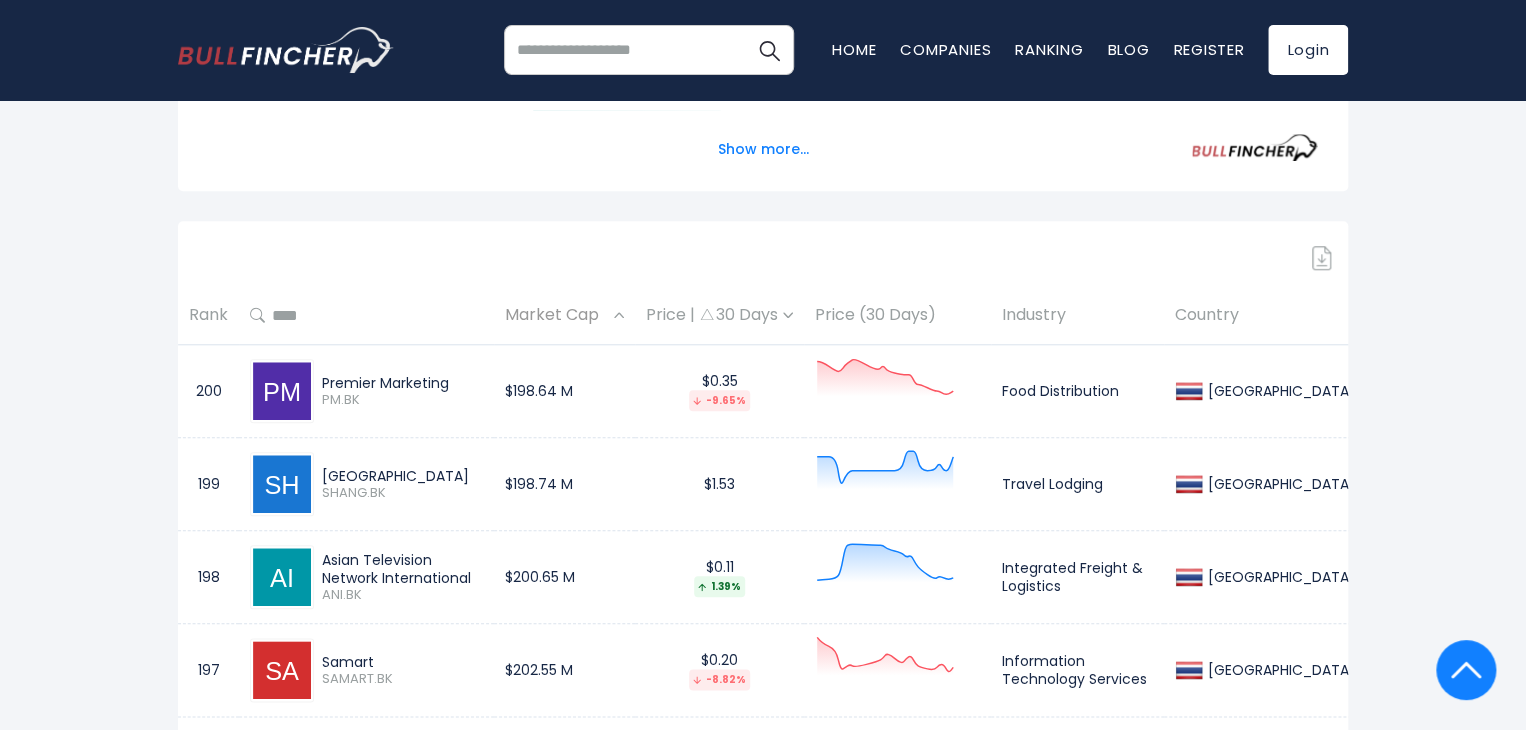 click on "Market Cap" at bounding box center [557, 315] 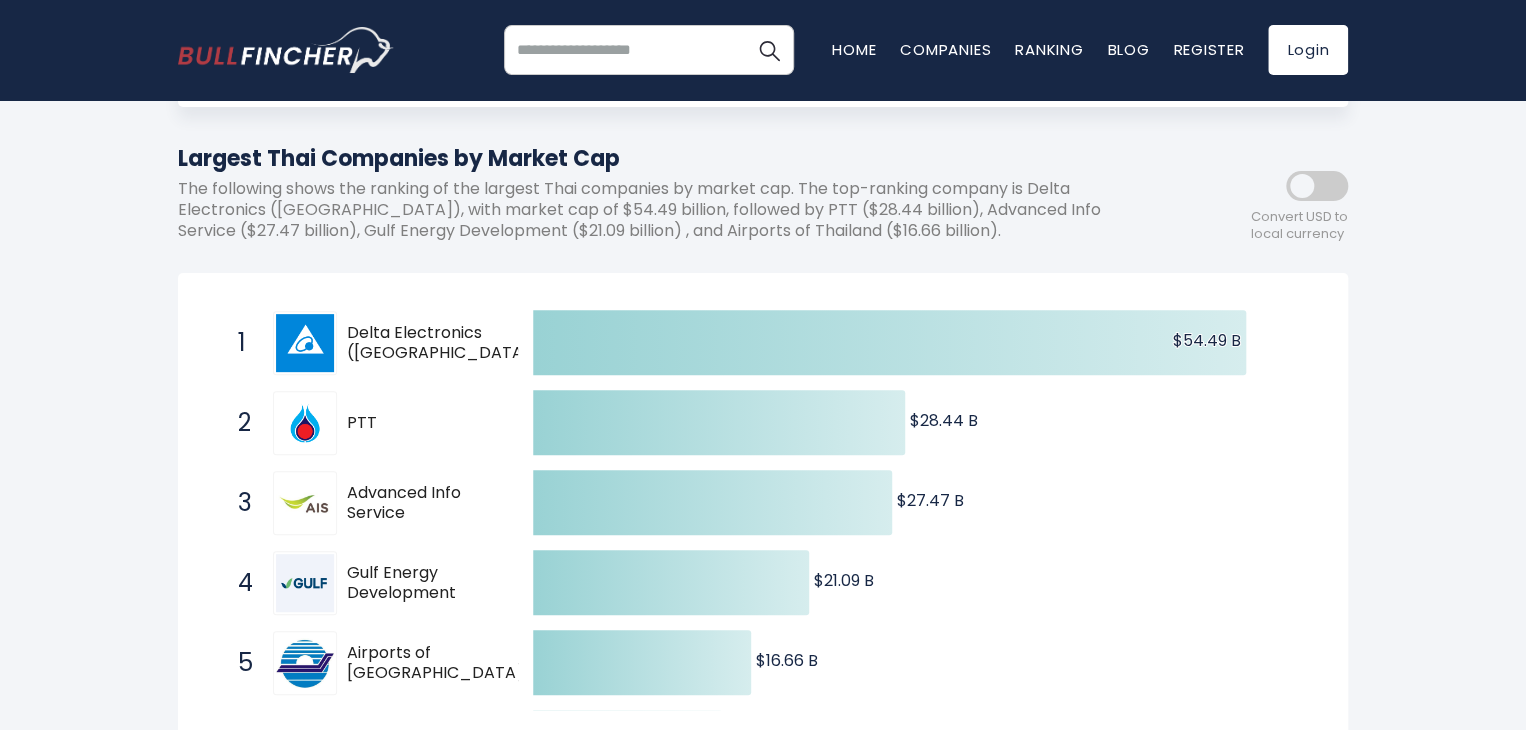 scroll, scrollTop: 0, scrollLeft: 0, axis: both 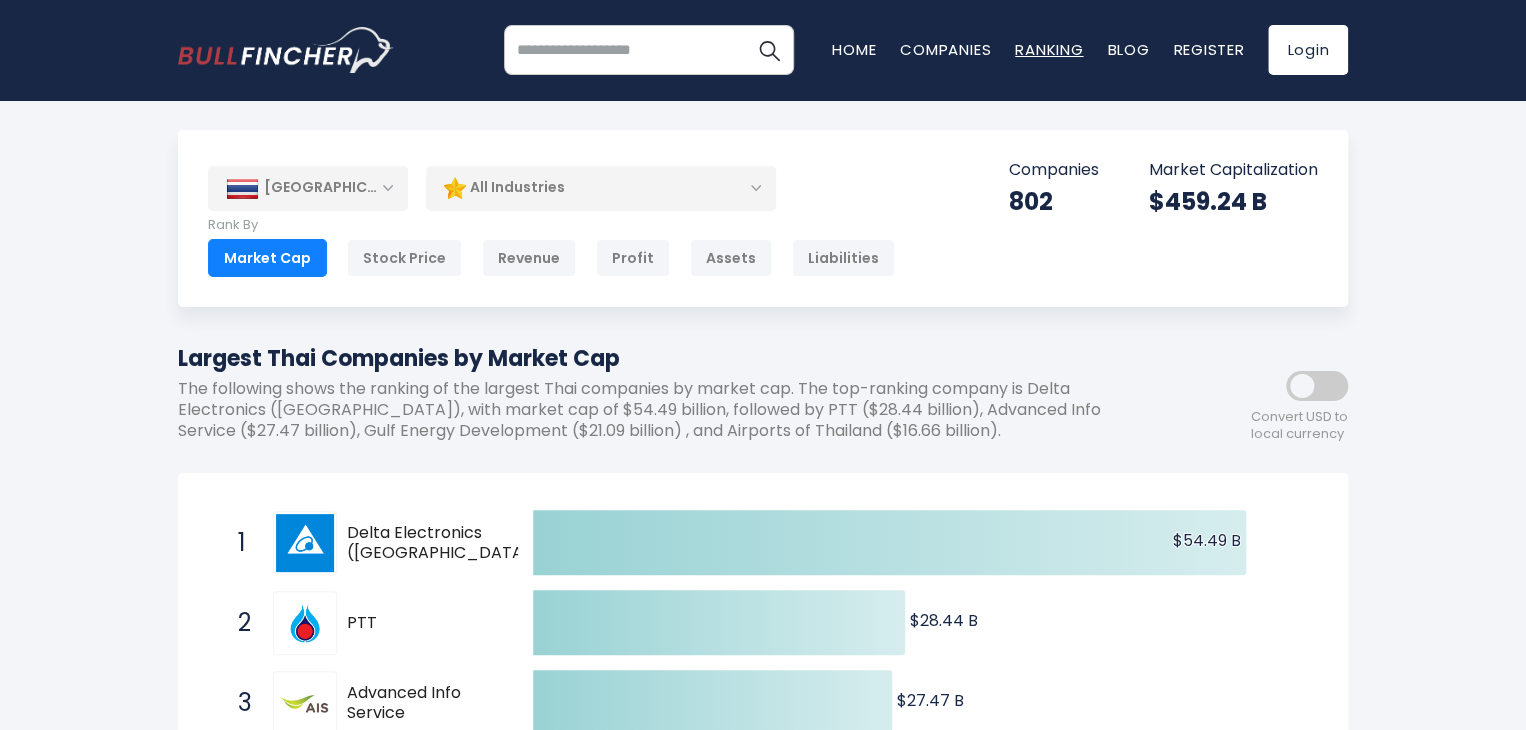 click on "Ranking" at bounding box center (1049, 49) 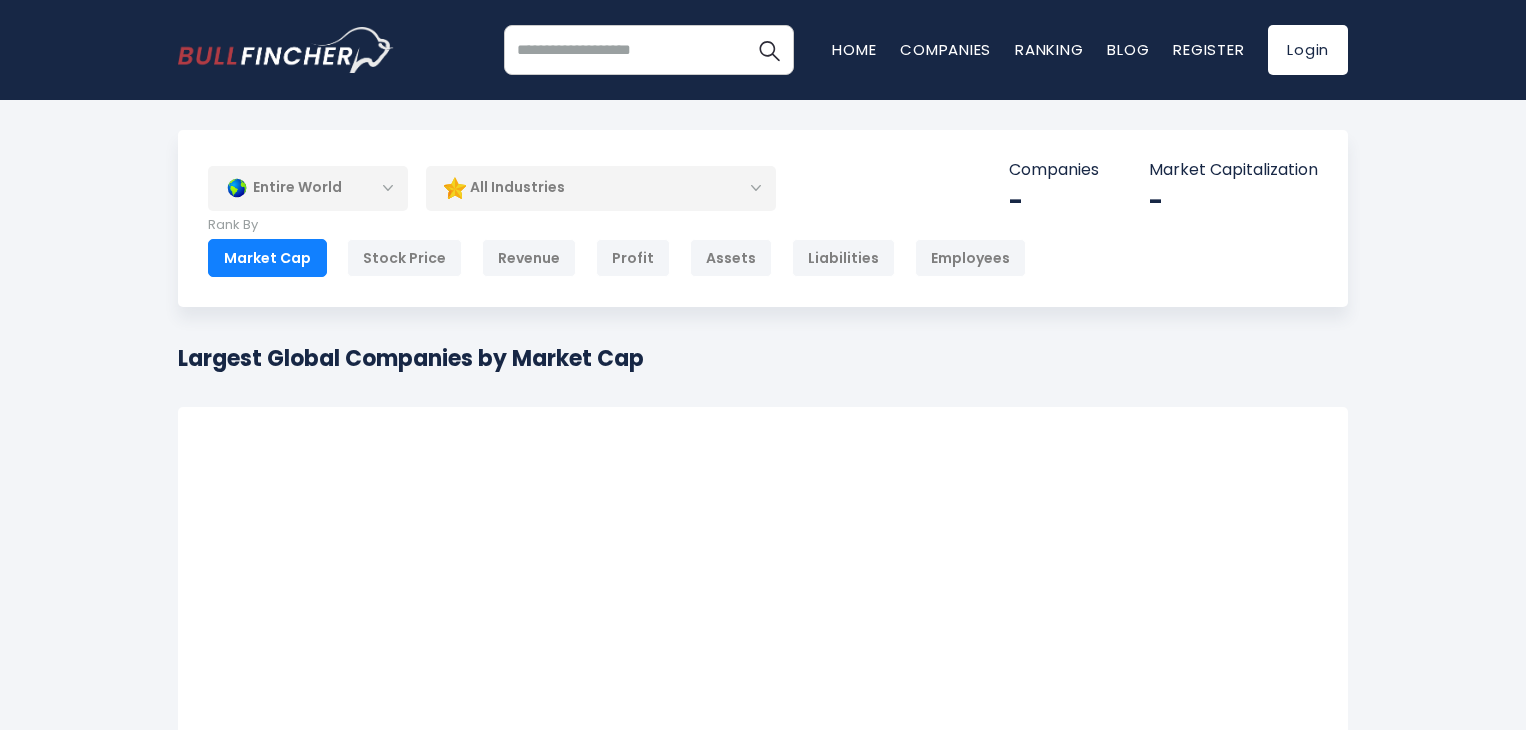 scroll, scrollTop: 0, scrollLeft: 0, axis: both 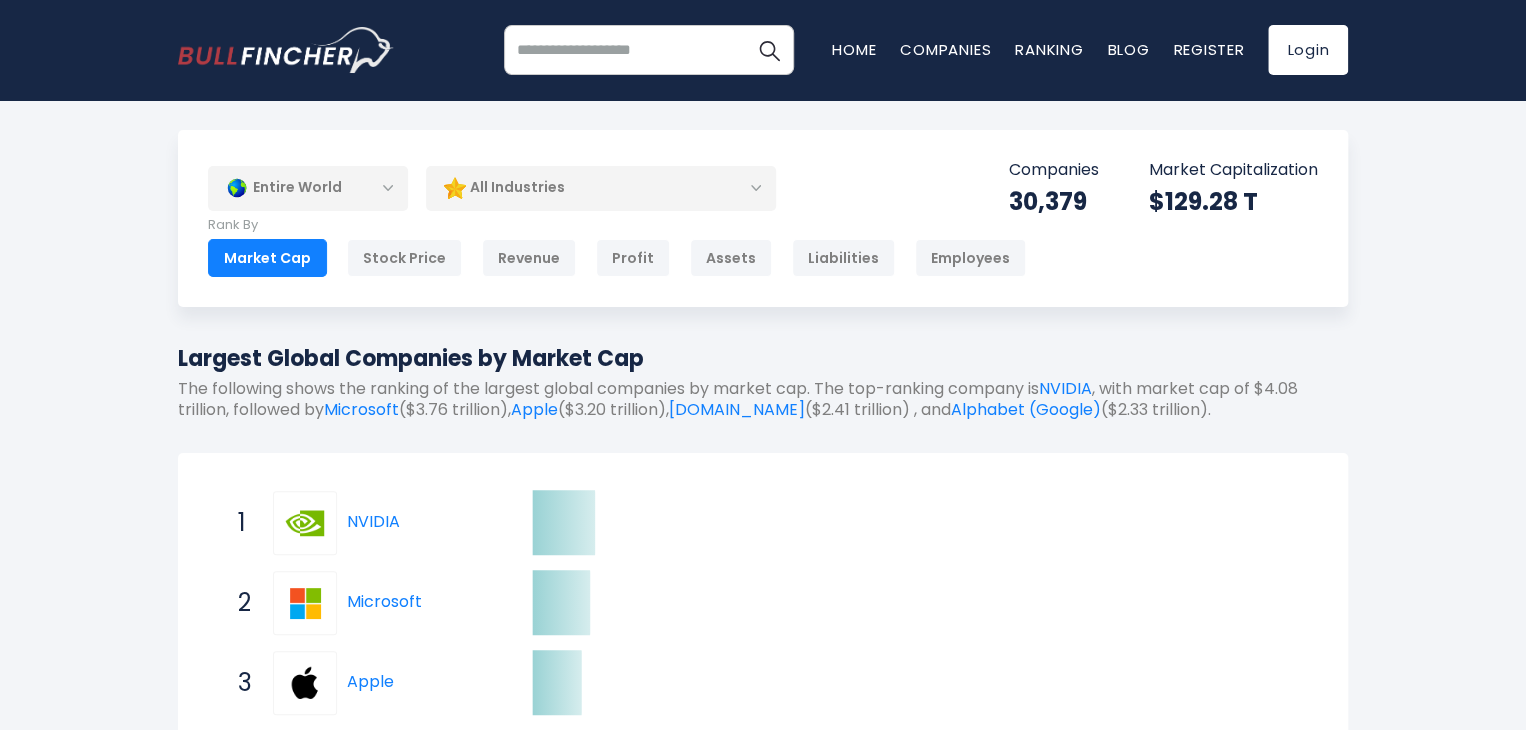 click on "Entire World" at bounding box center (308, 188) 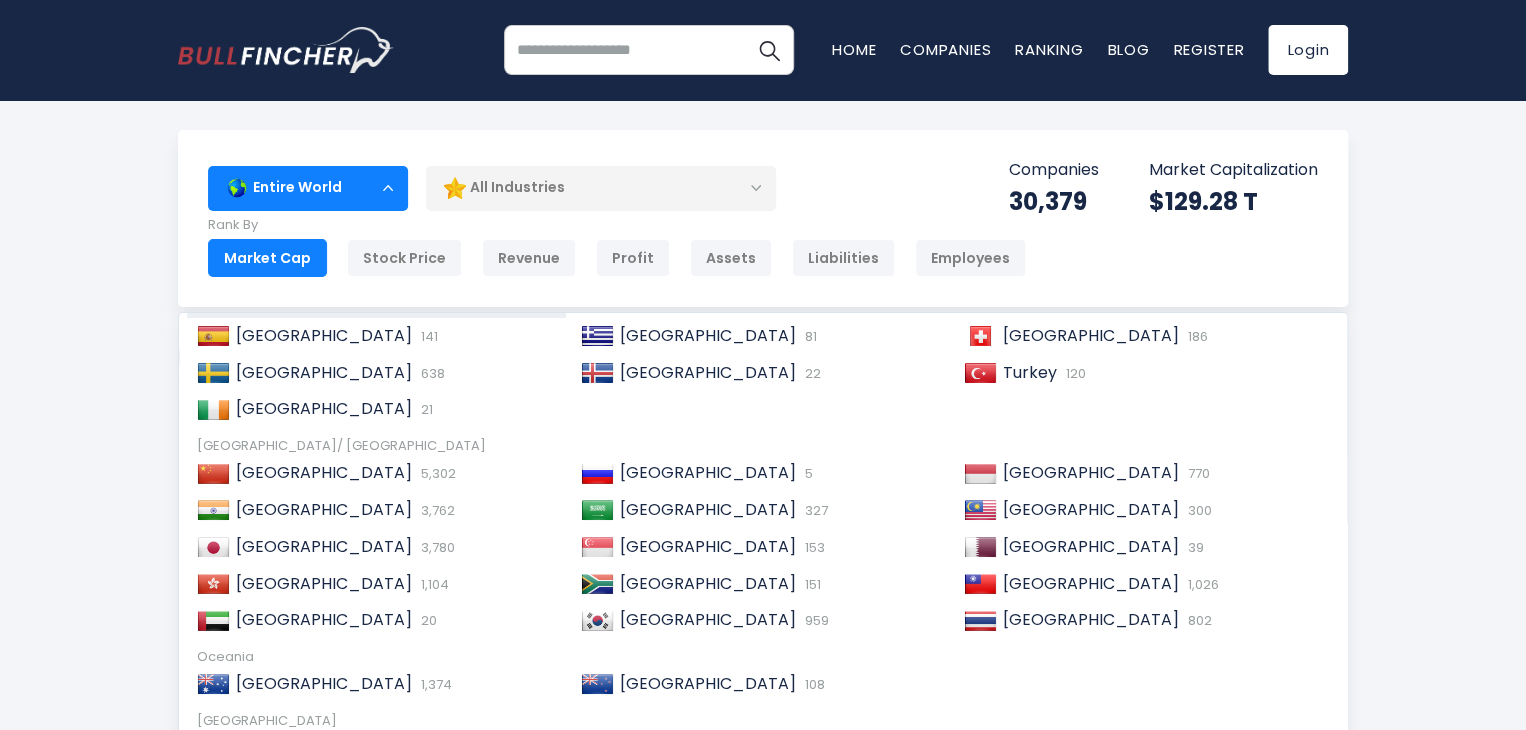 scroll, scrollTop: 305, scrollLeft: 0, axis: vertical 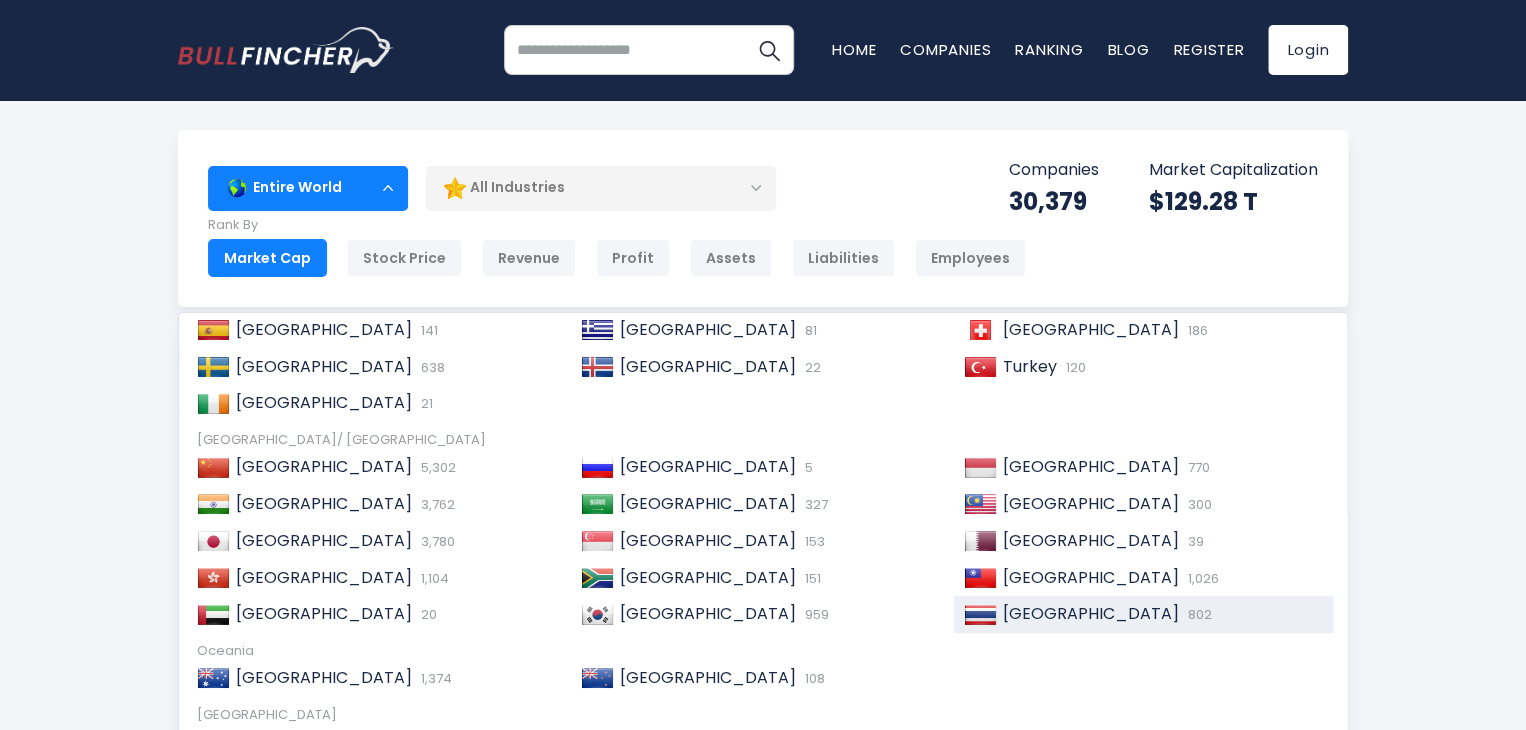 click on "[GEOGRAPHIC_DATA]" at bounding box center [1091, 613] 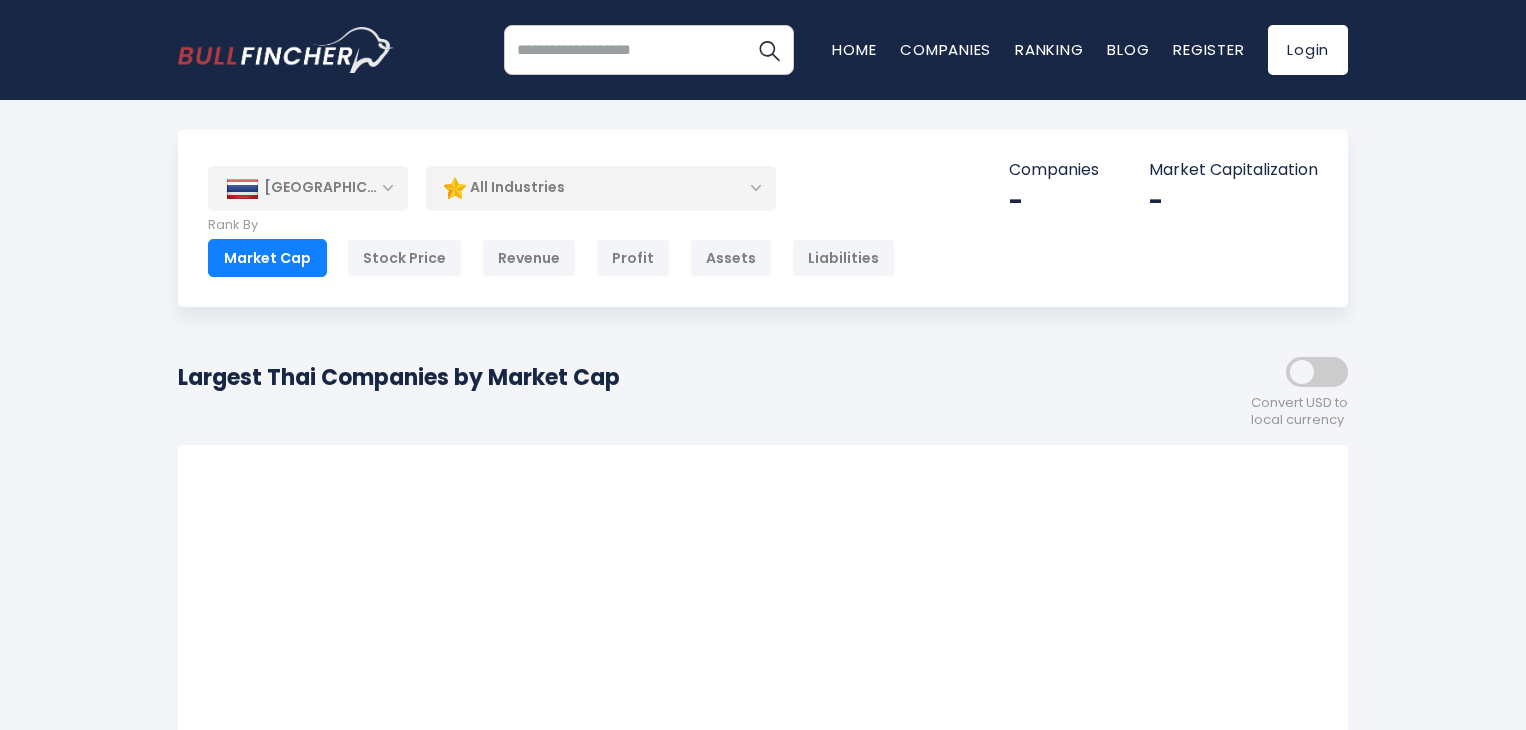scroll, scrollTop: 0, scrollLeft: 0, axis: both 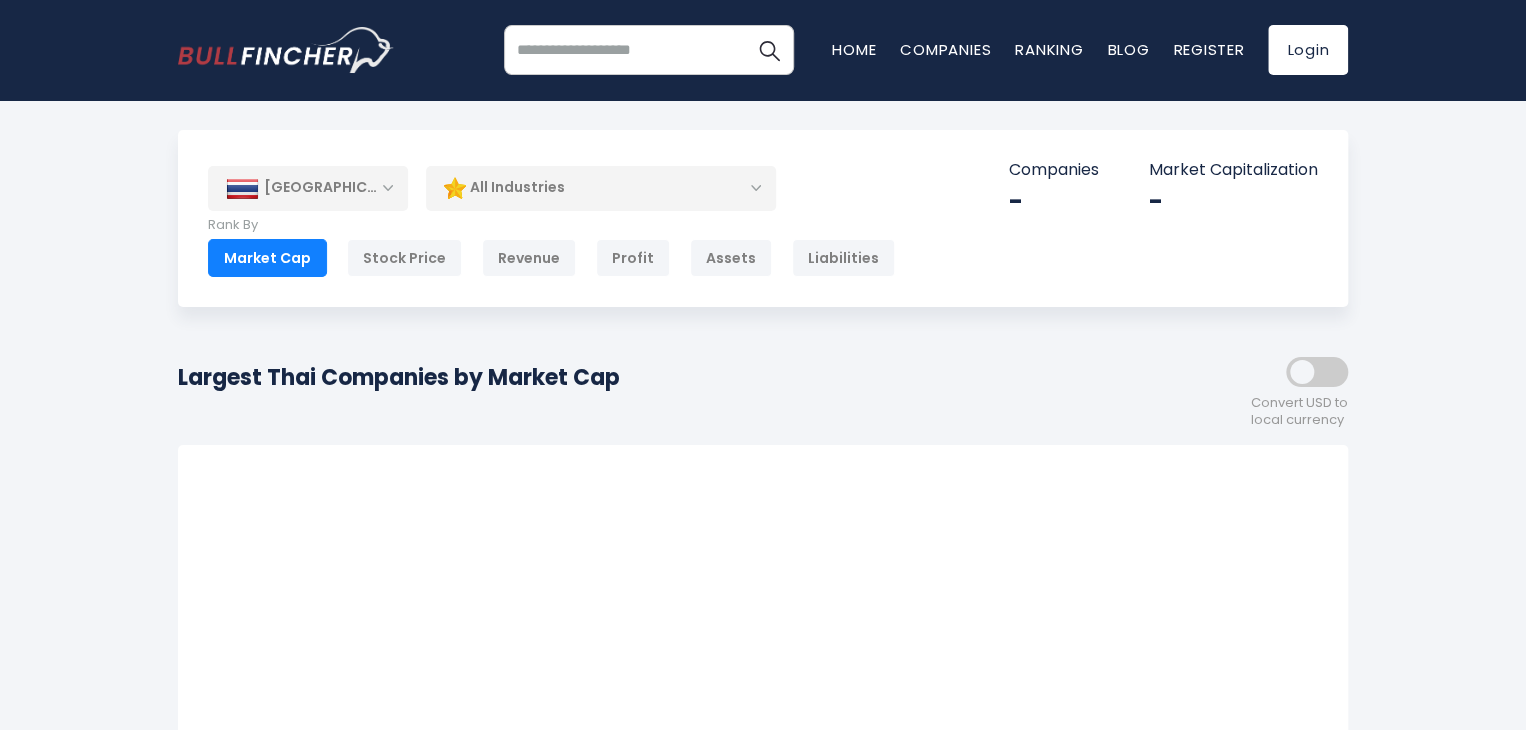 click on "All Industries" at bounding box center [601, 188] 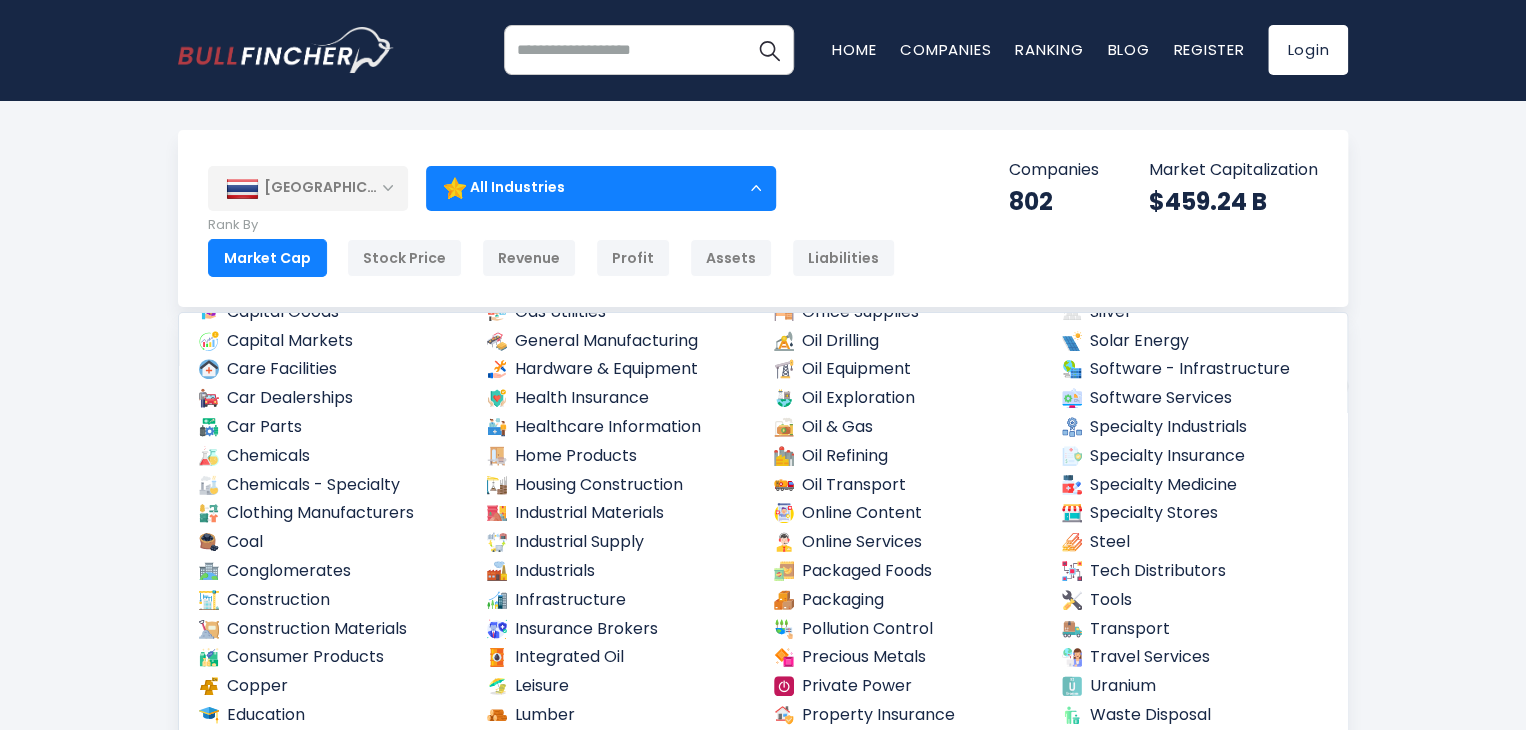 scroll, scrollTop: 708, scrollLeft: 0, axis: vertical 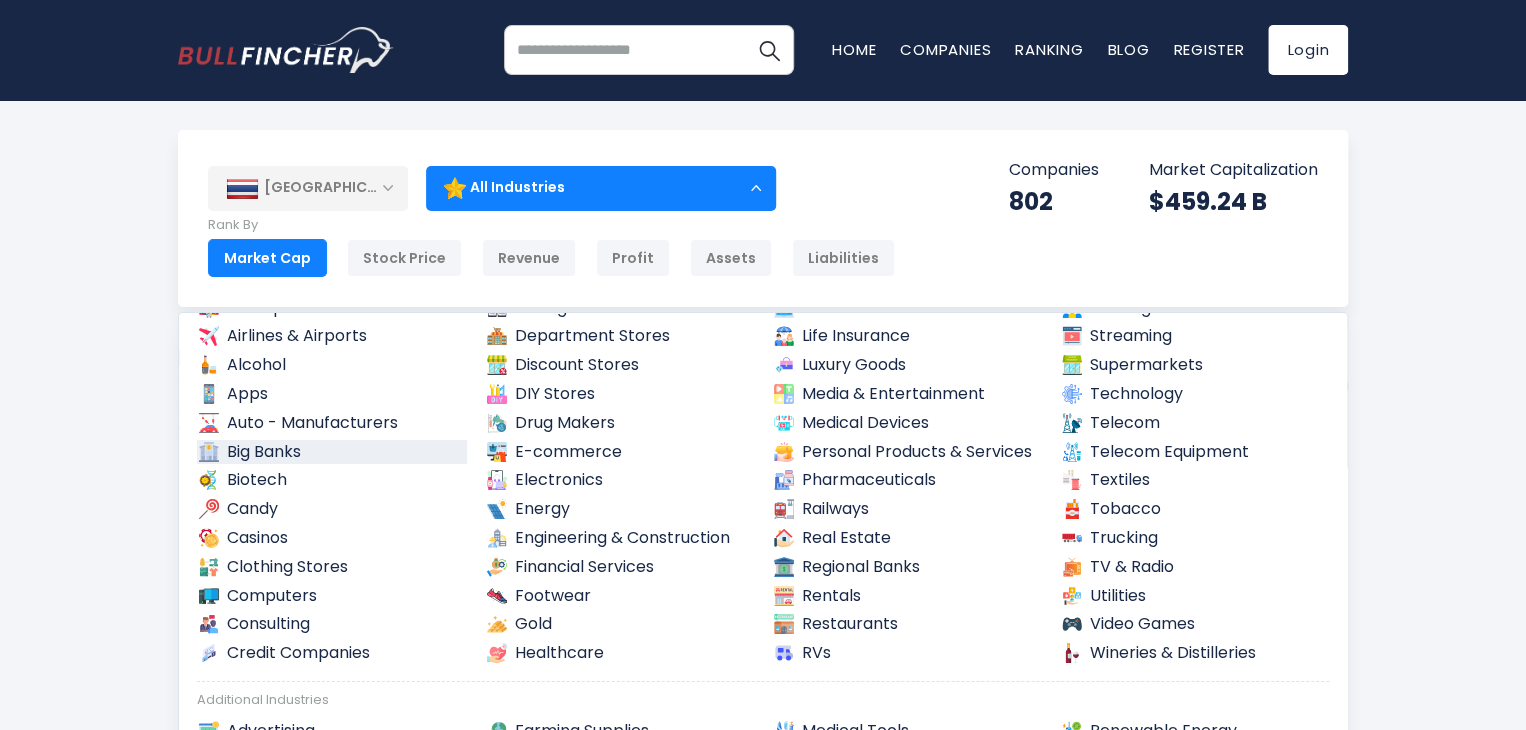 click on "Big Banks" at bounding box center [332, 452] 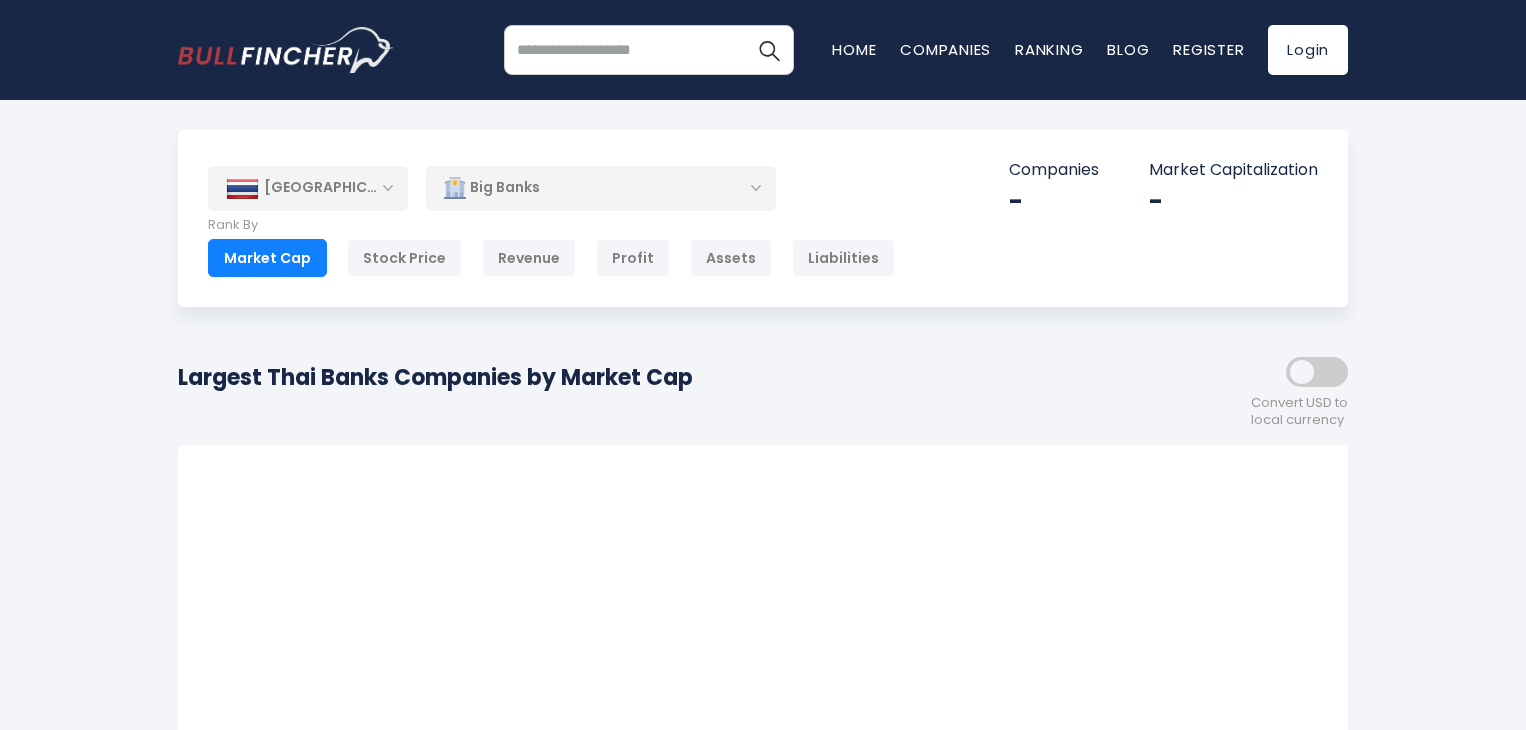 scroll, scrollTop: 0, scrollLeft: 0, axis: both 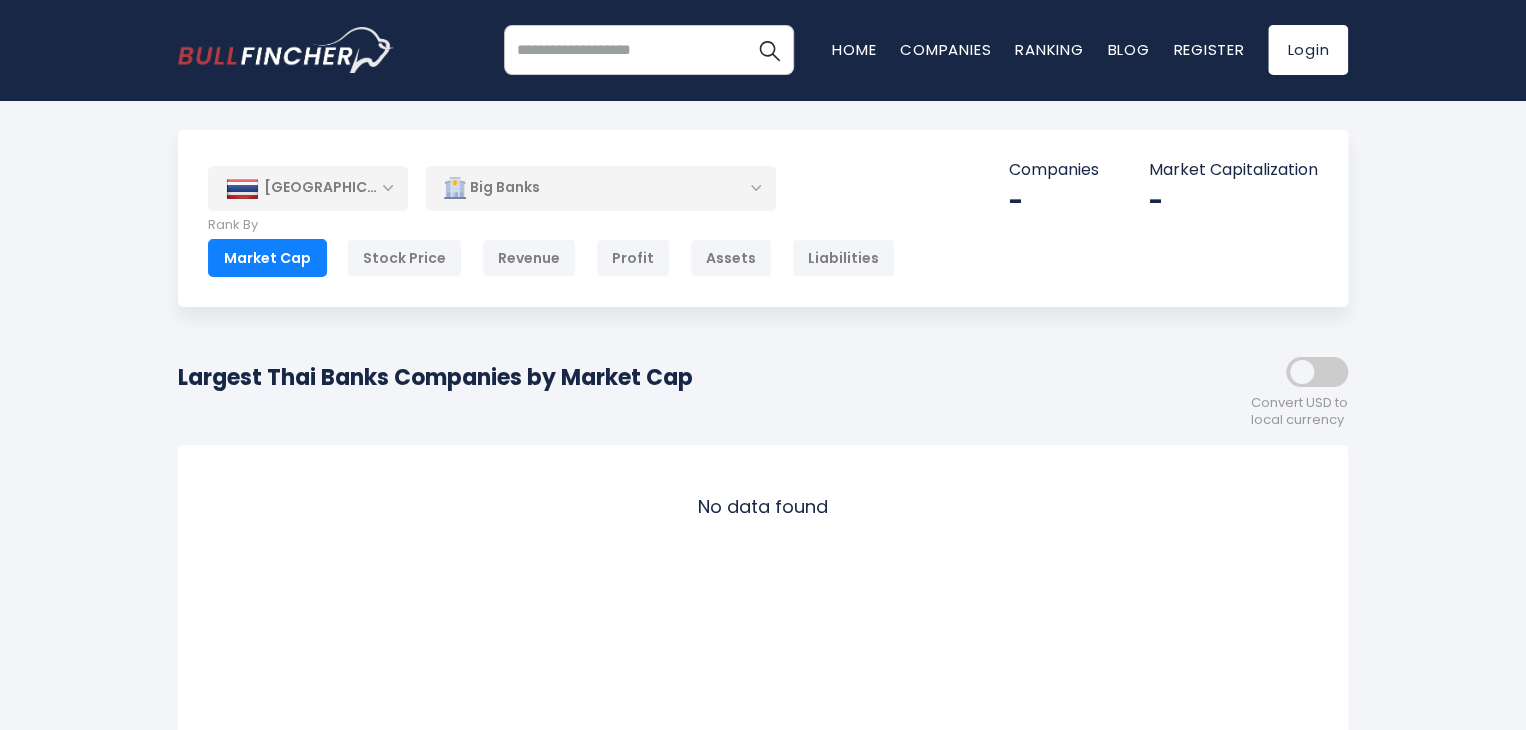click on "Big Banks" at bounding box center (601, 188) 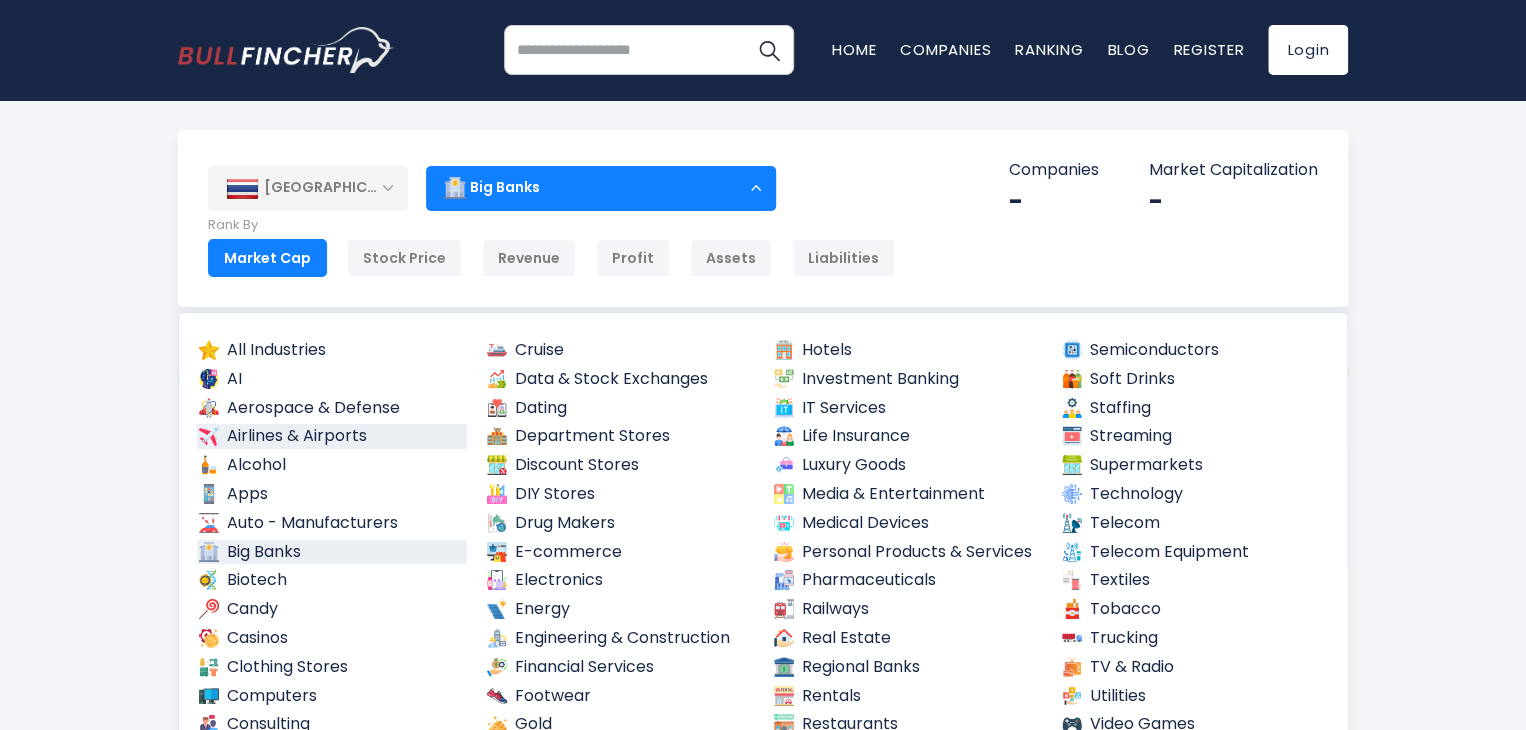 click on "Airlines & Airports" at bounding box center [332, 436] 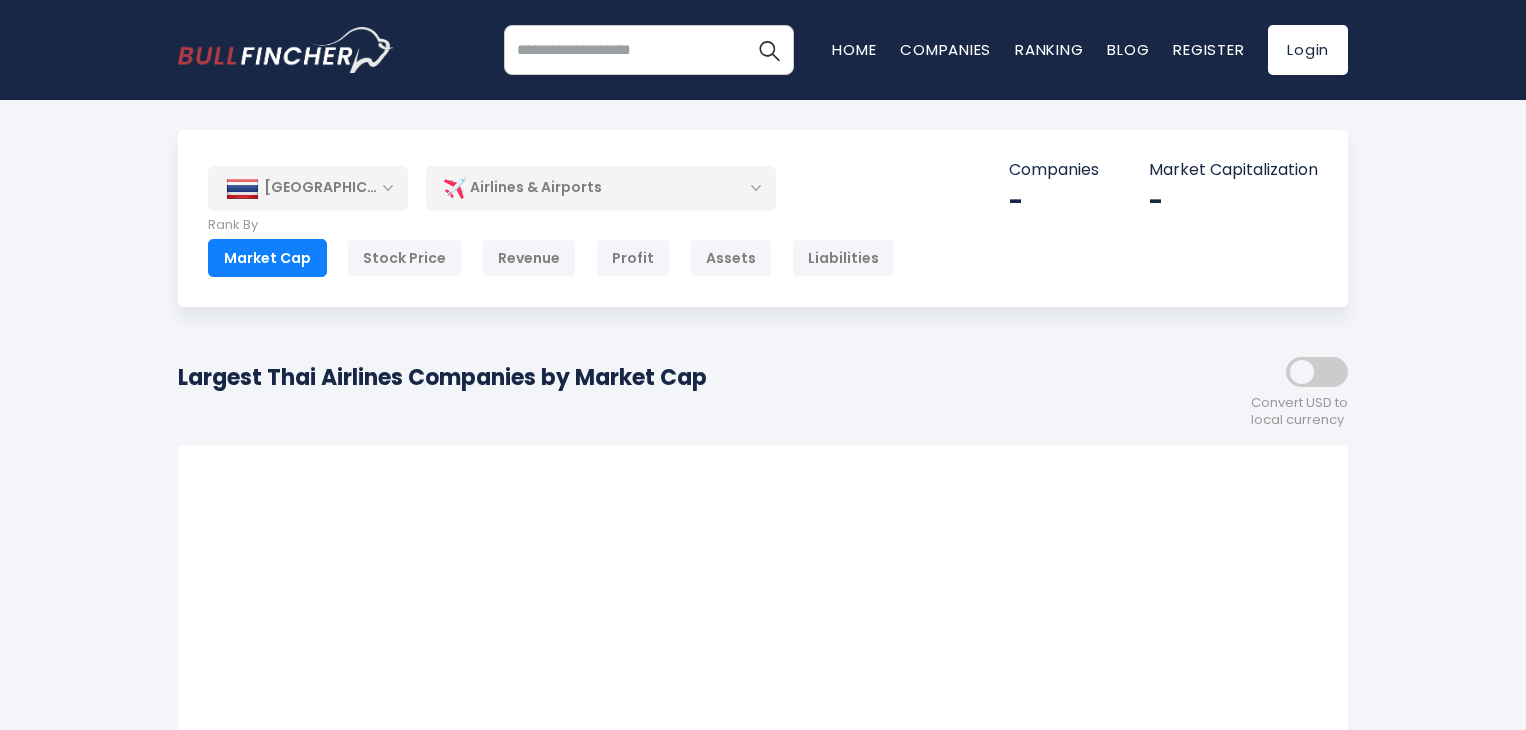 scroll, scrollTop: 0, scrollLeft: 0, axis: both 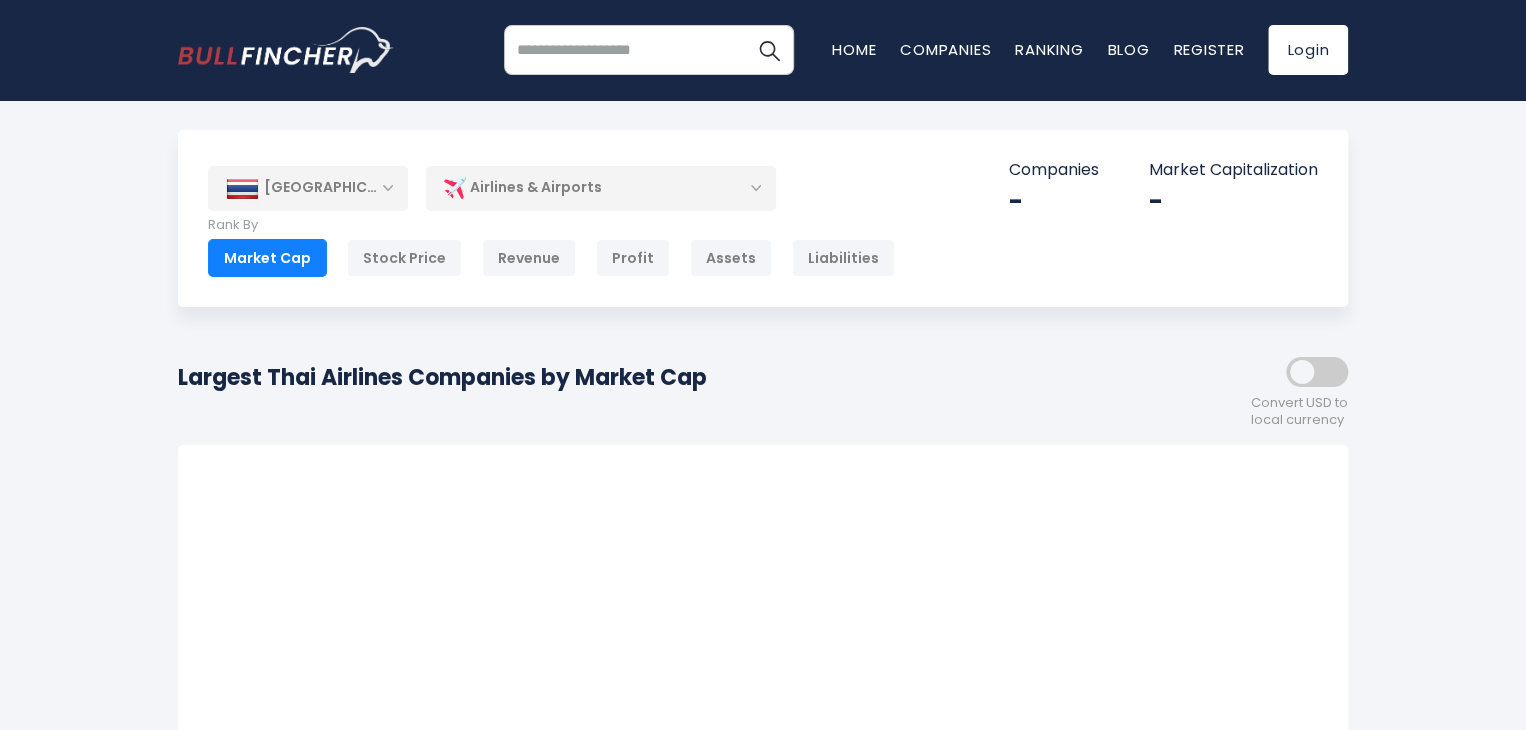 click at bounding box center [1317, 372] 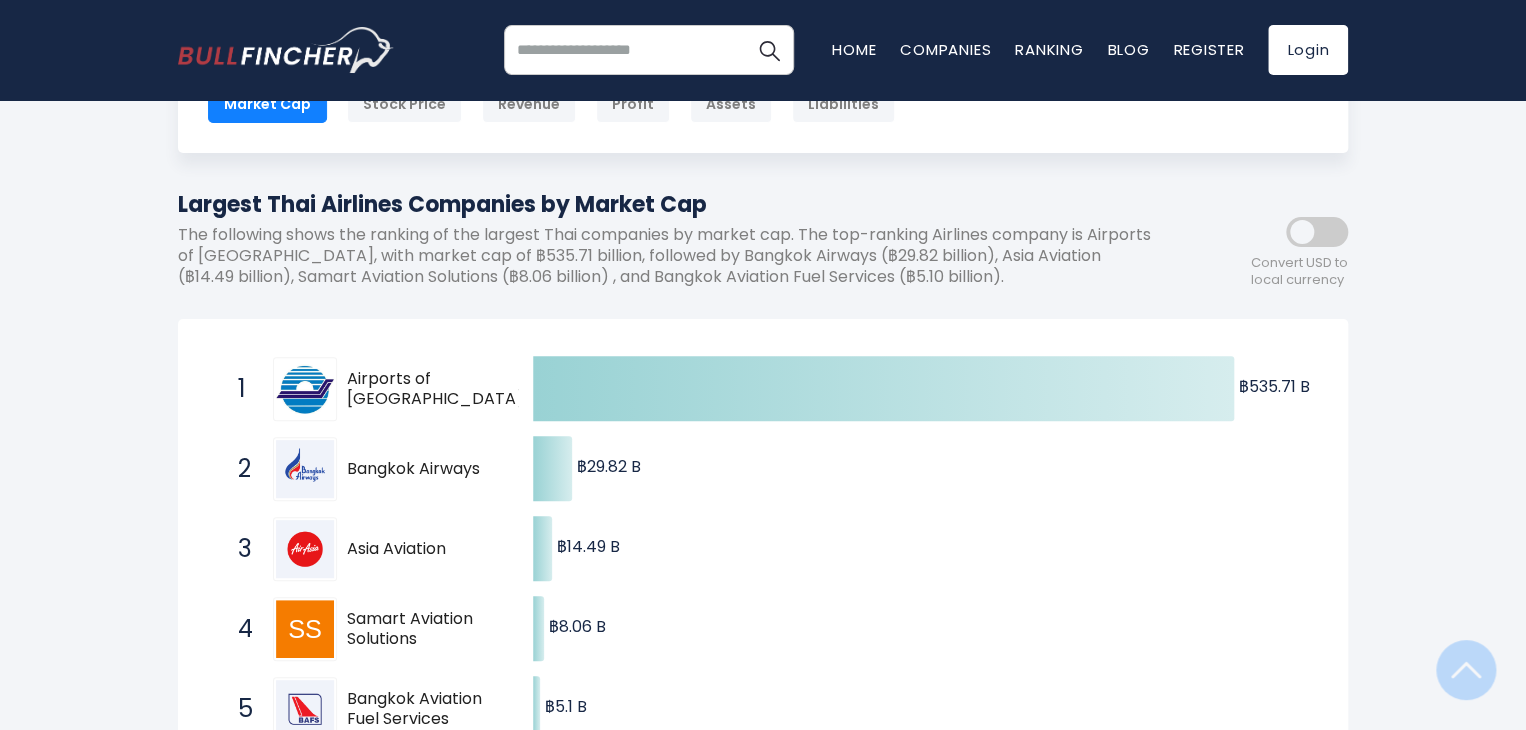 scroll, scrollTop: 500, scrollLeft: 0, axis: vertical 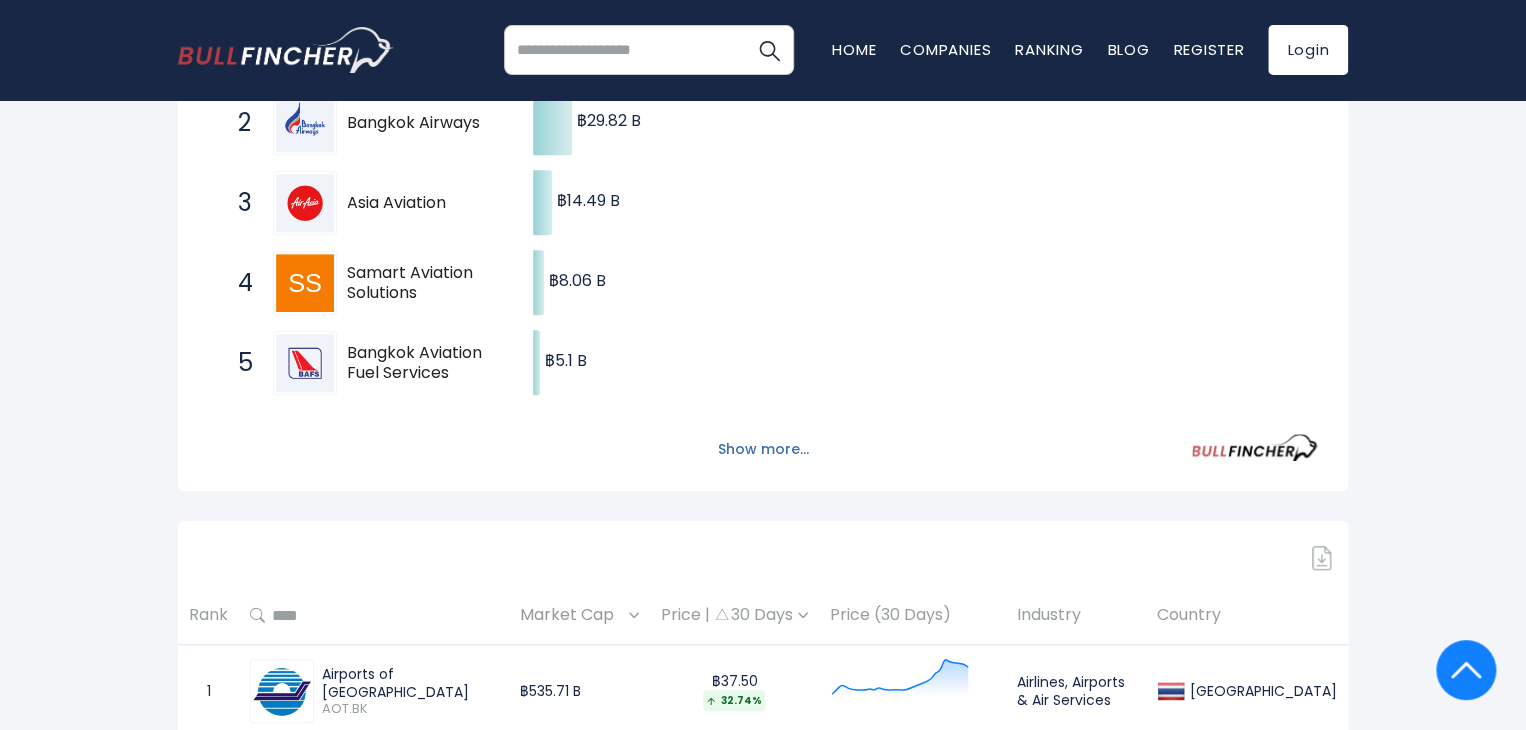 click on "Show more..." at bounding box center [763, 449] 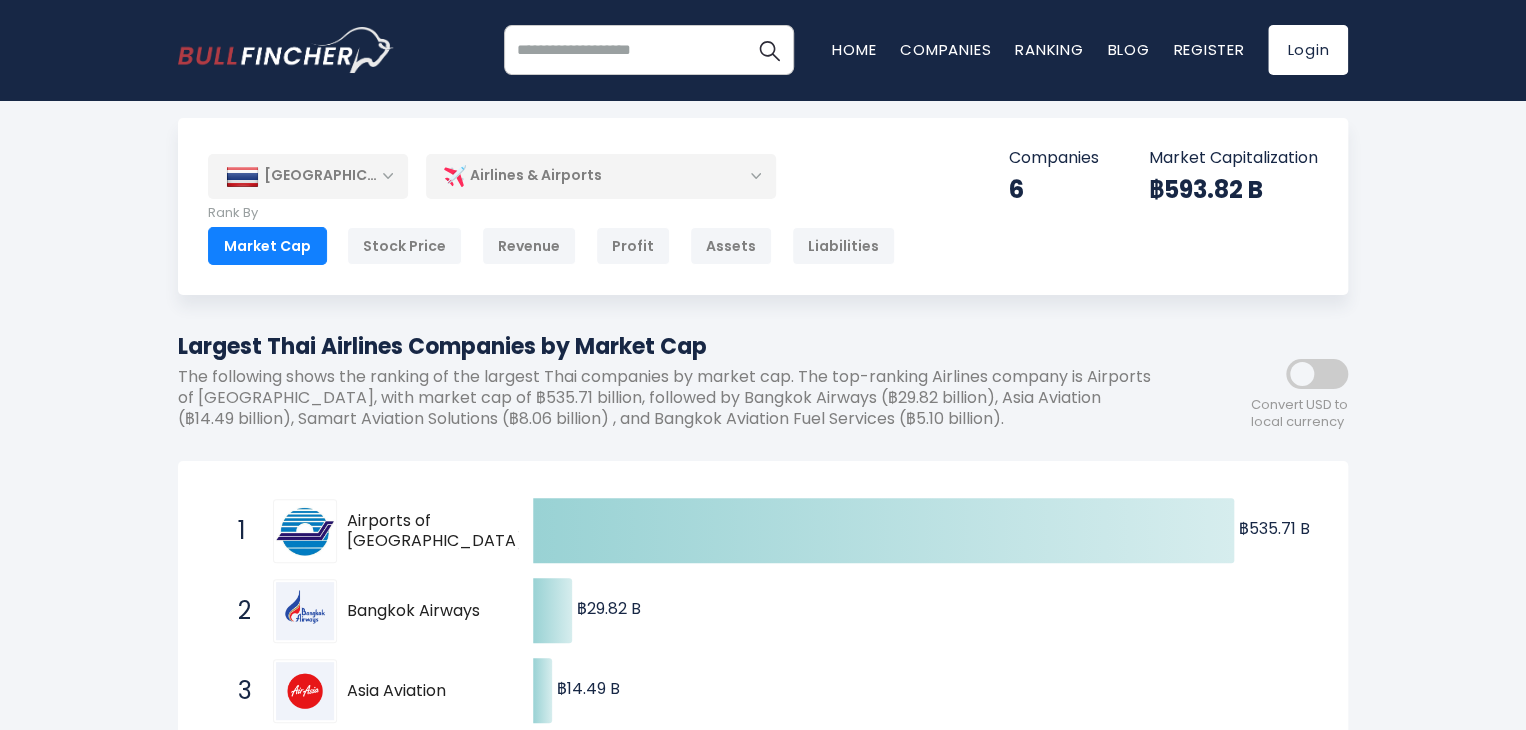 scroll, scrollTop: 0, scrollLeft: 0, axis: both 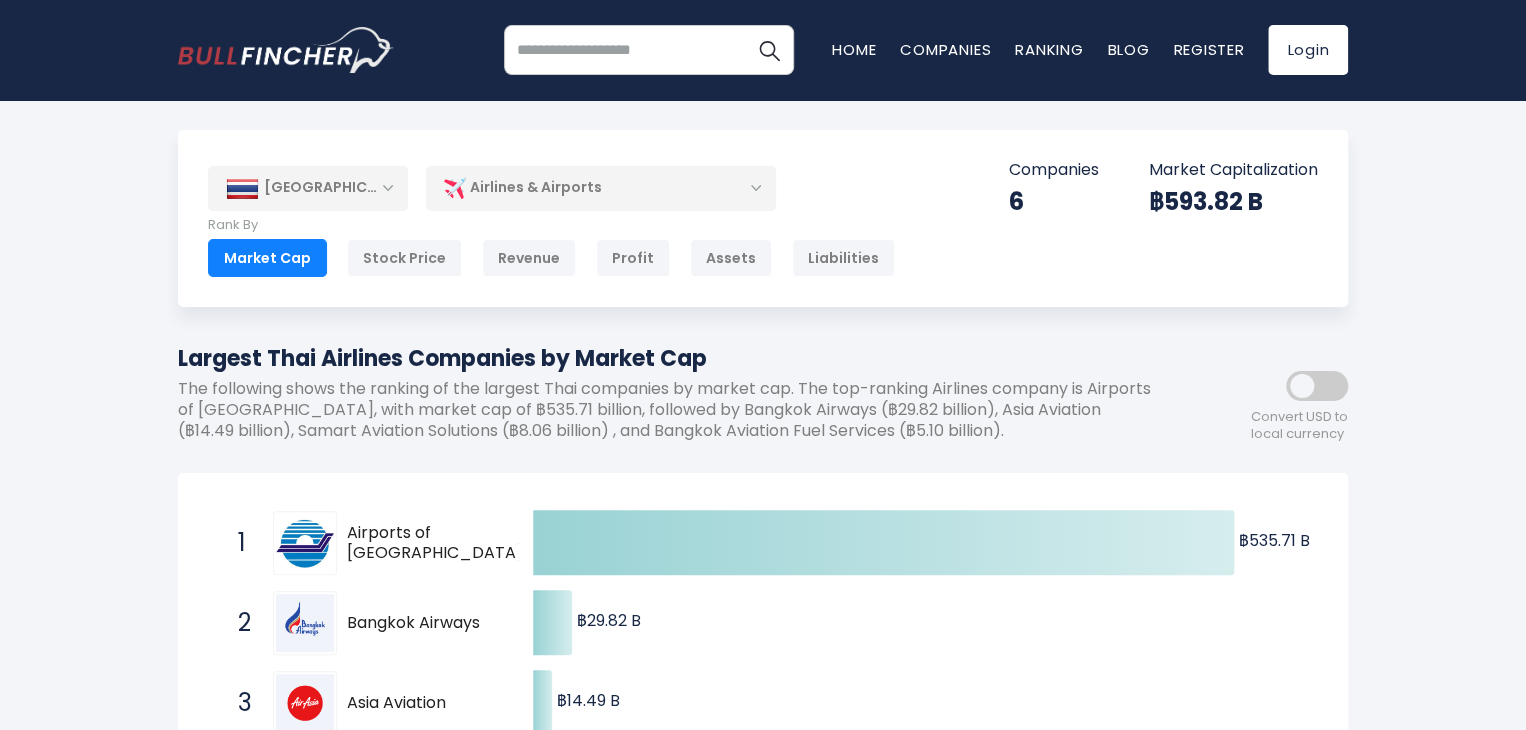 click on "Airlines & Airports" at bounding box center [601, 188] 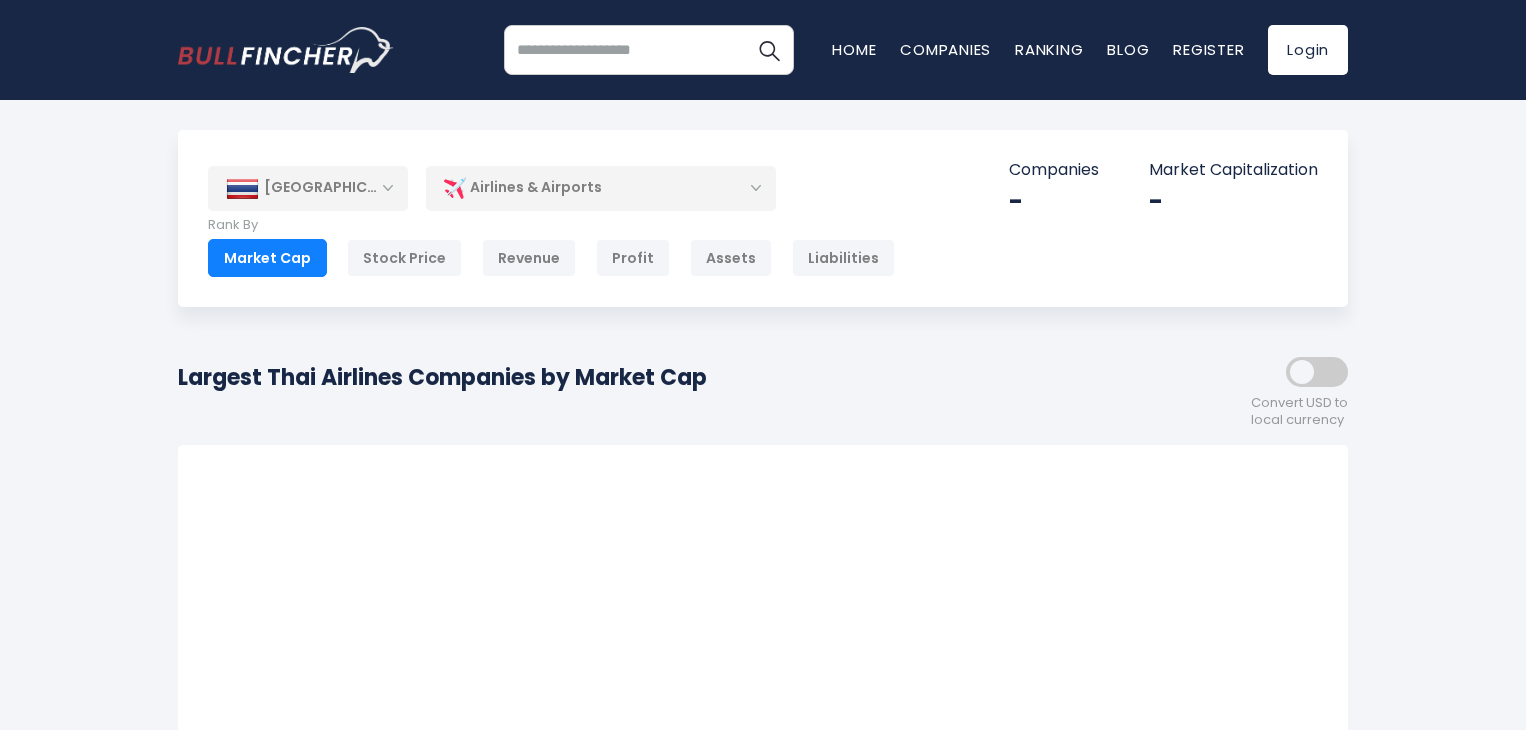scroll, scrollTop: 0, scrollLeft: 0, axis: both 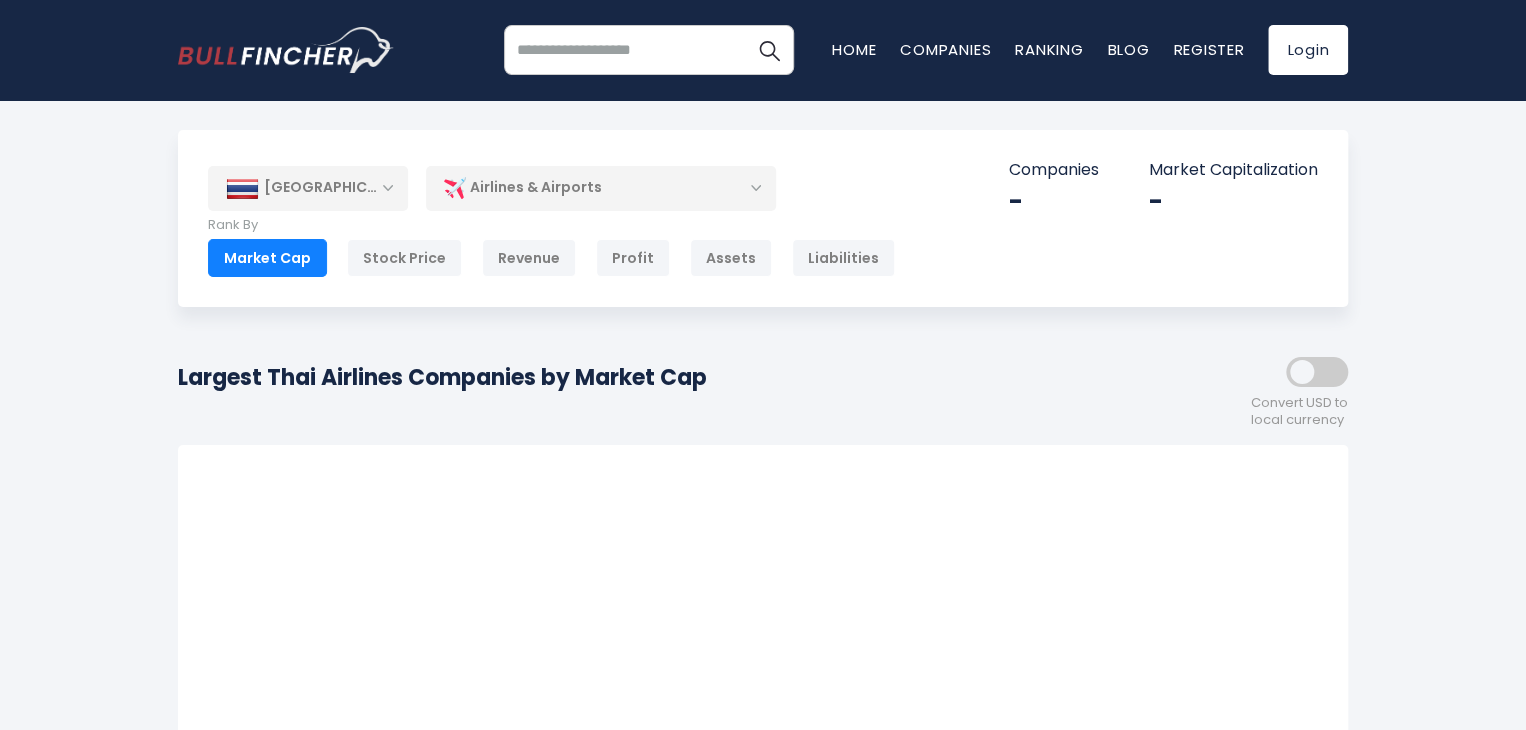 click on "Airlines & Airports" at bounding box center (601, 188) 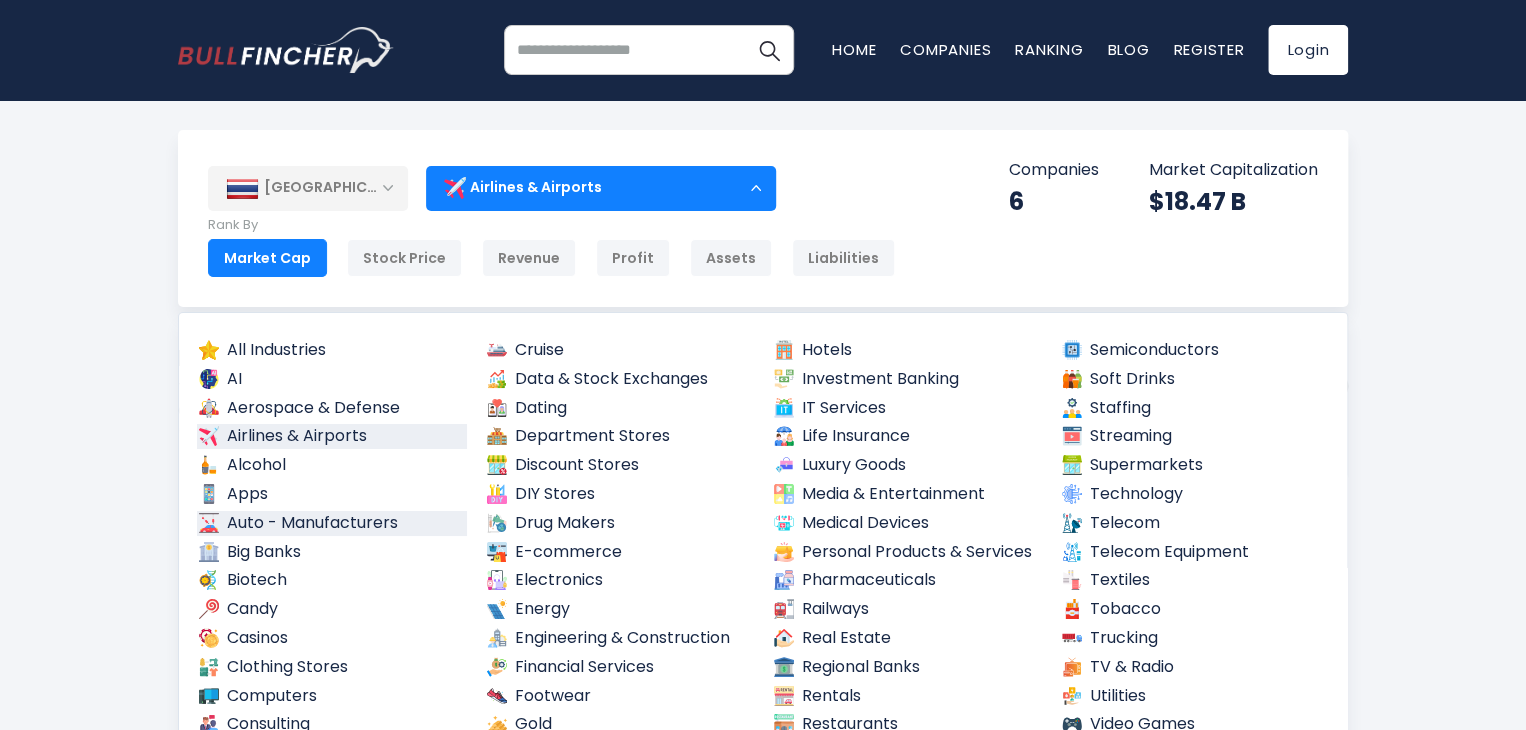scroll, scrollTop: 100, scrollLeft: 0, axis: vertical 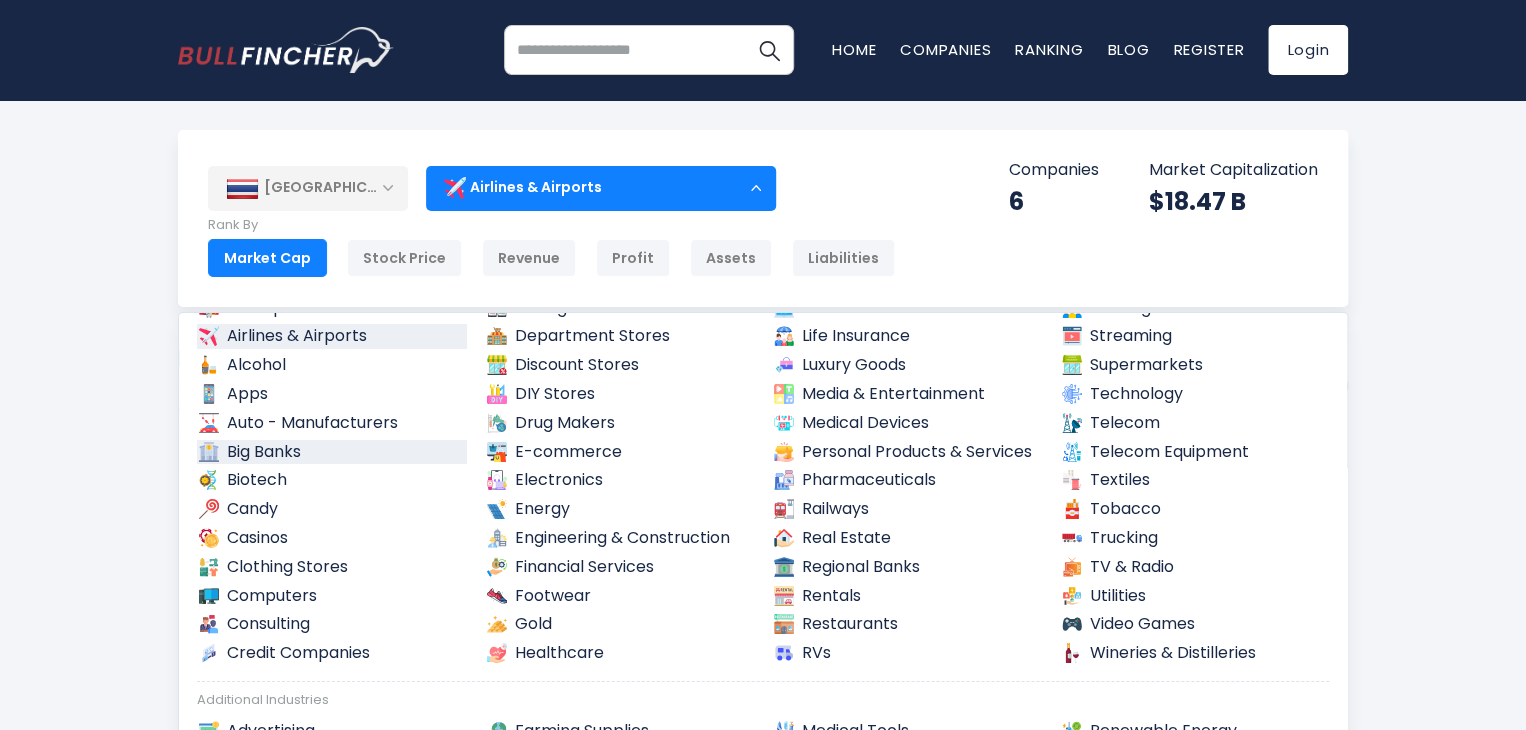 click on "Big Banks" at bounding box center (332, 452) 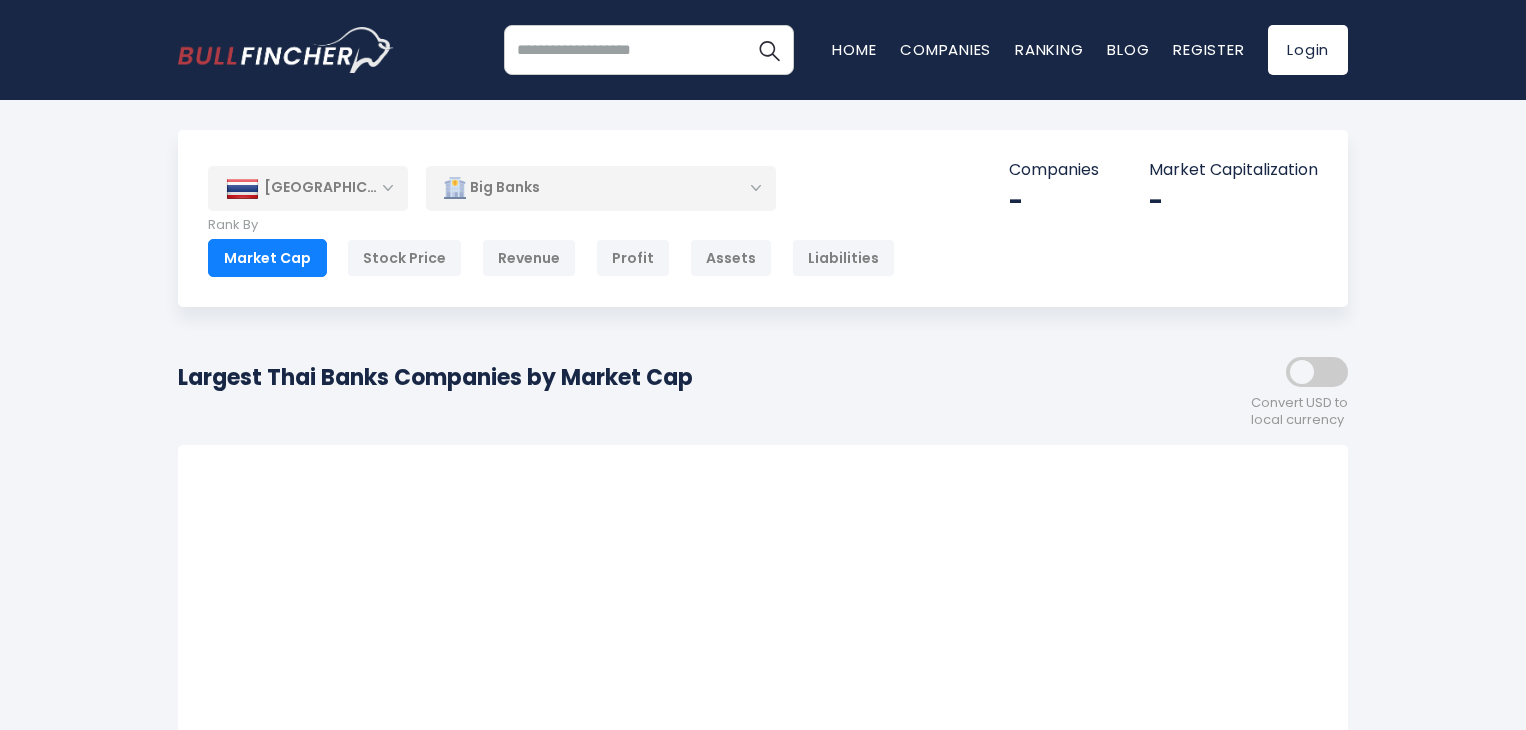 scroll, scrollTop: 0, scrollLeft: 0, axis: both 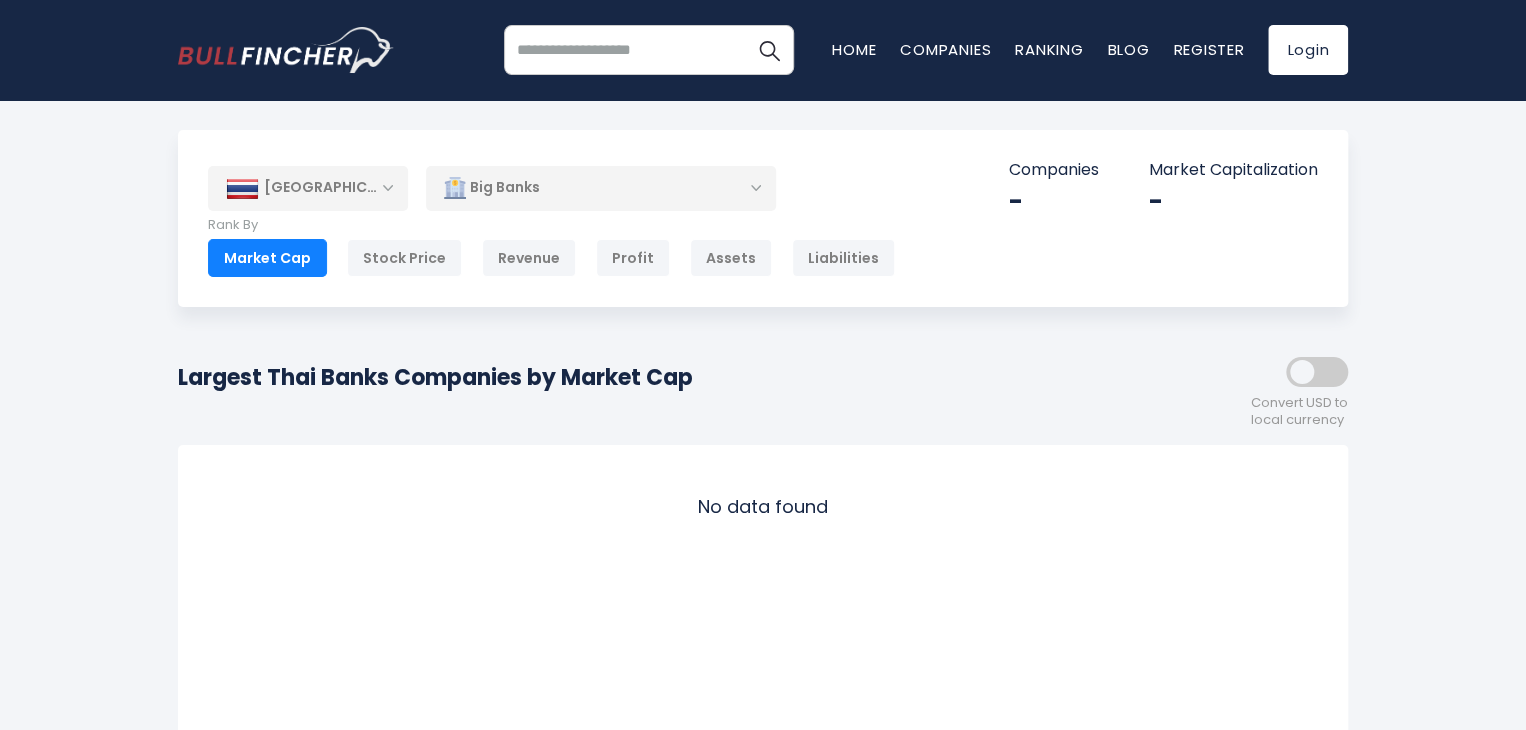 click at bounding box center (1317, 372) 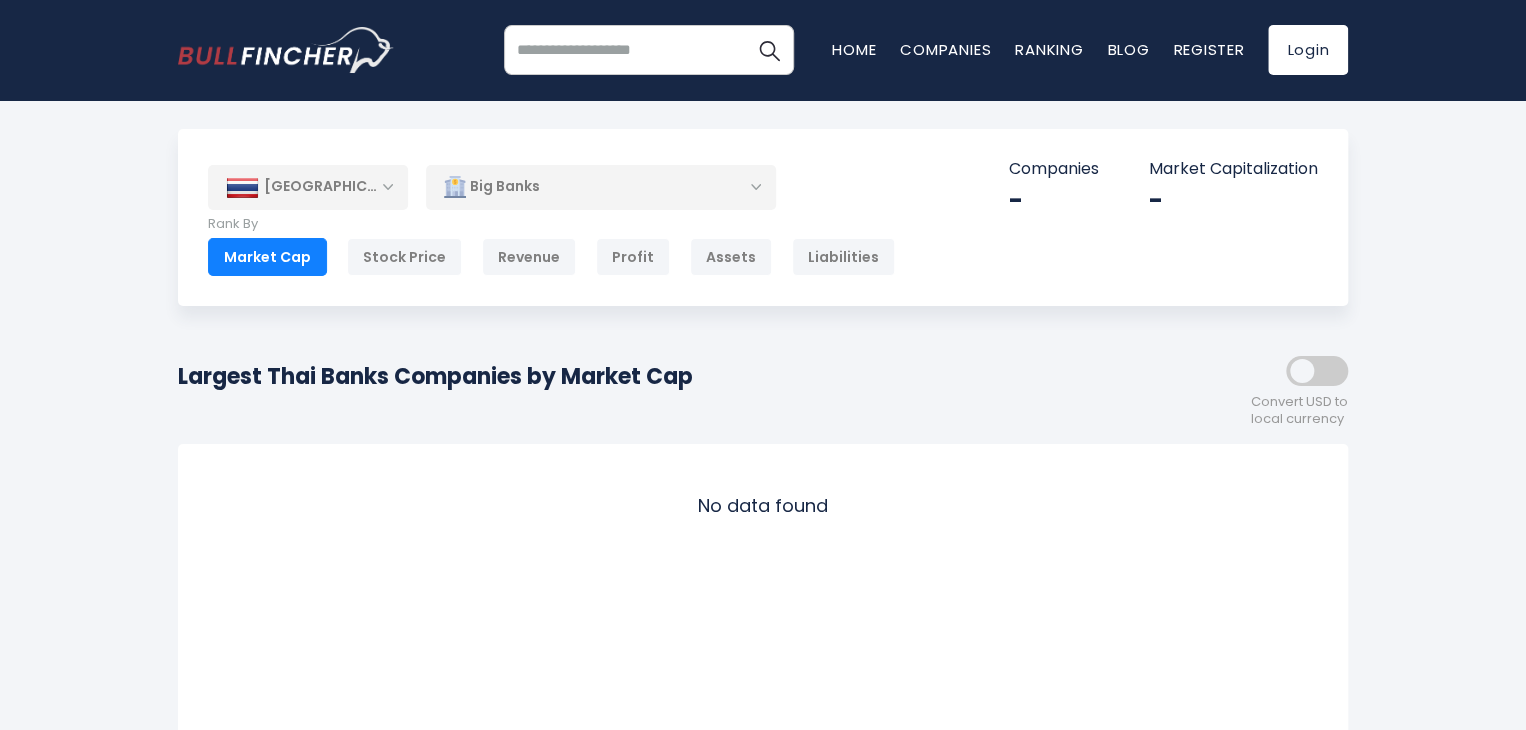 scroll, scrollTop: 0, scrollLeft: 0, axis: both 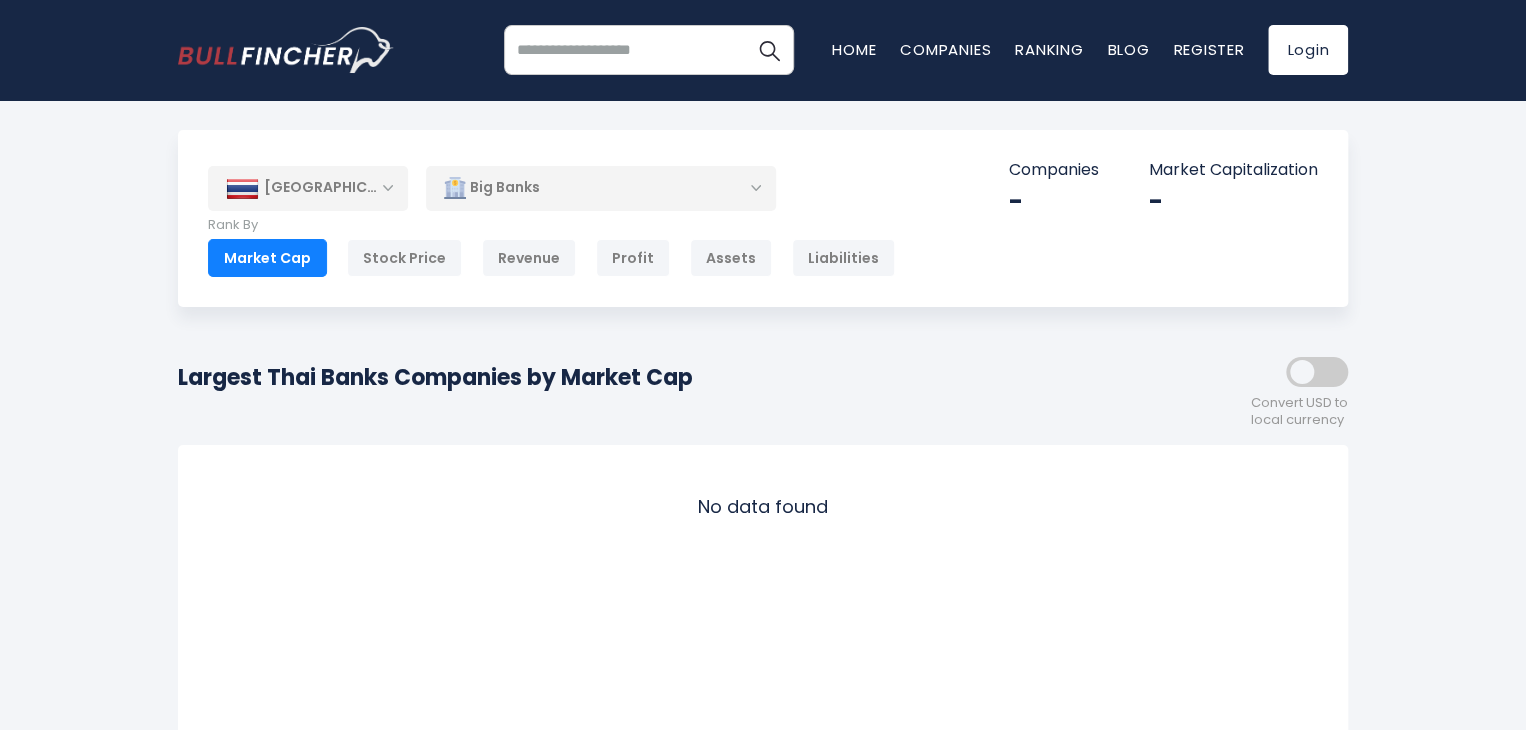click on "Big Banks" at bounding box center (601, 188) 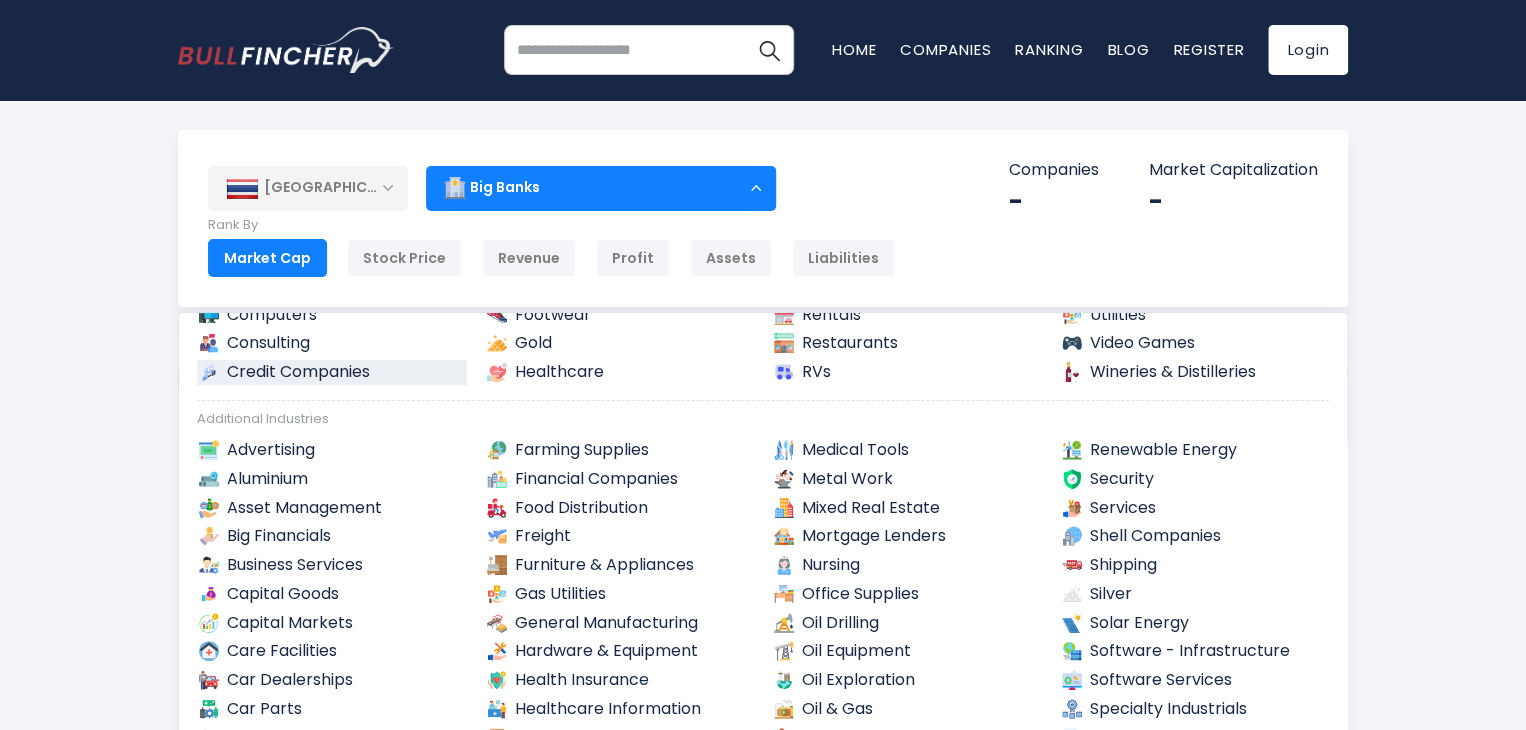 scroll, scrollTop: 400, scrollLeft: 0, axis: vertical 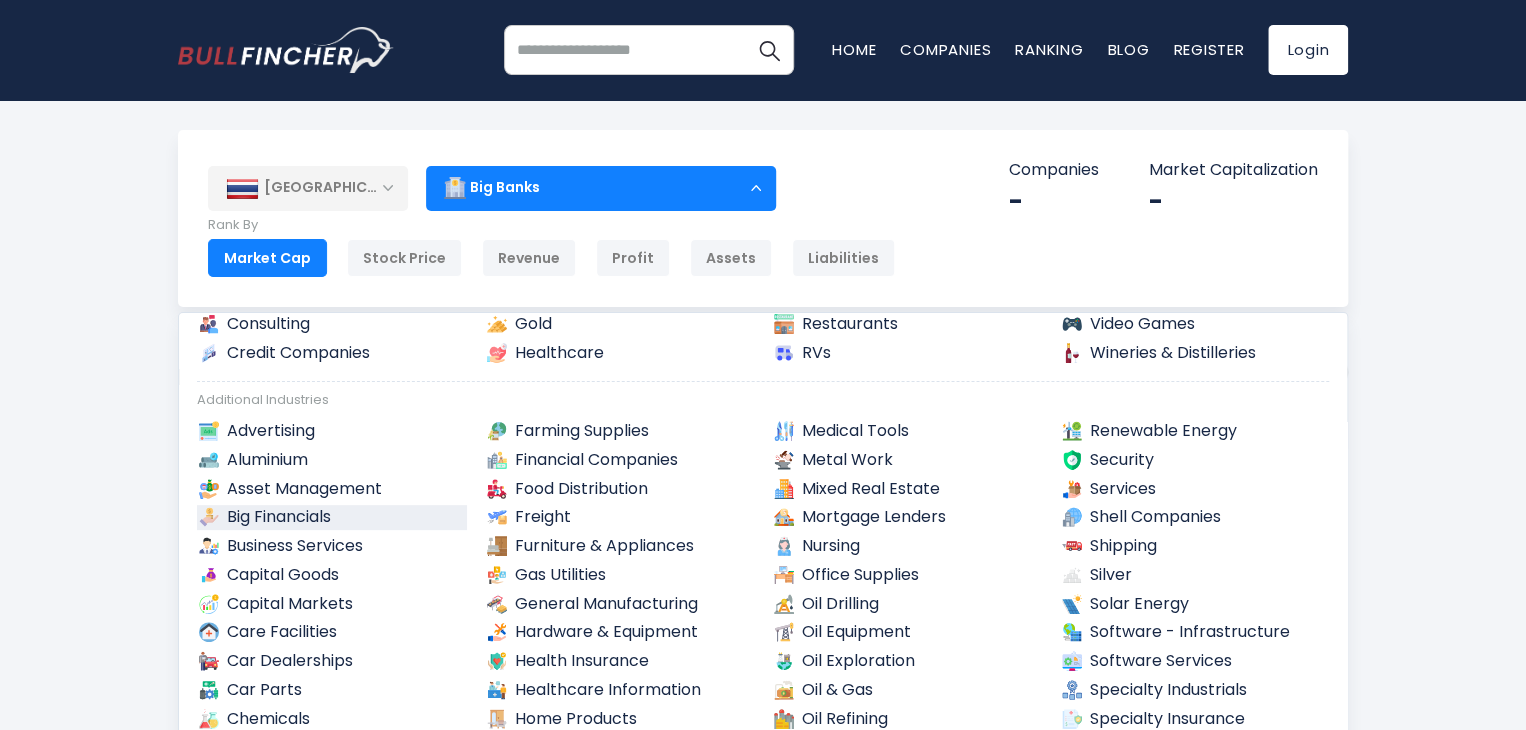 click on "Big Financials" at bounding box center (332, 517) 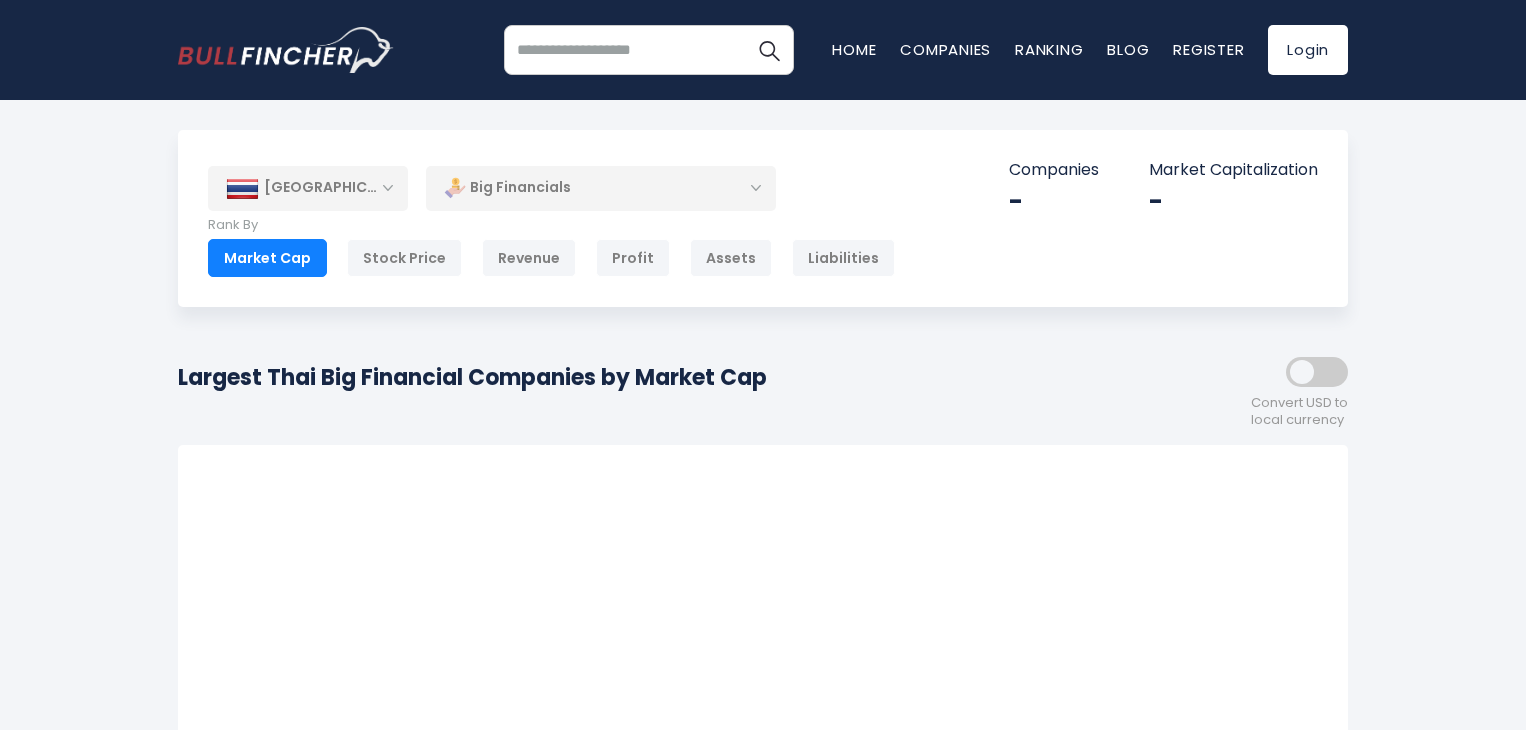 scroll, scrollTop: 0, scrollLeft: 0, axis: both 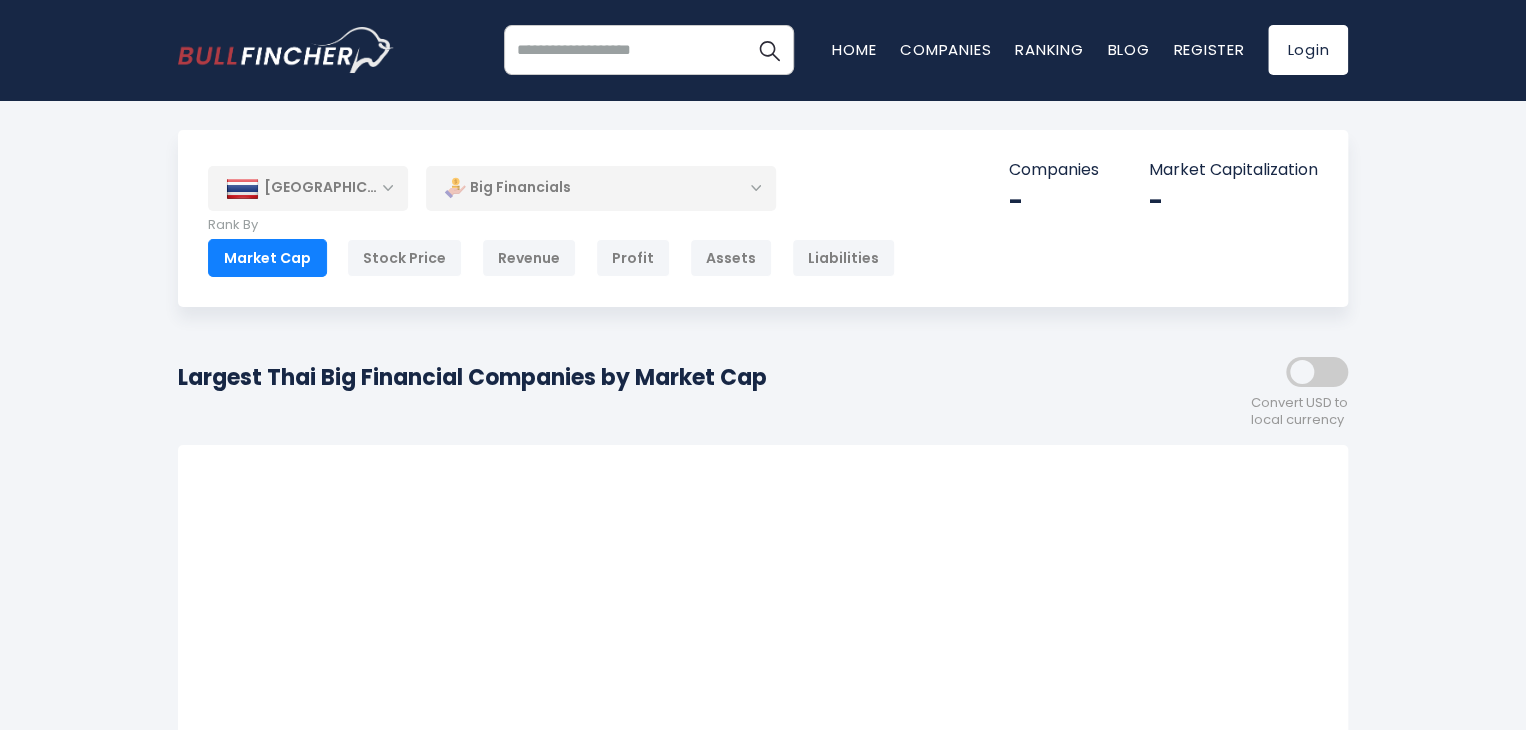 click at bounding box center [1317, 372] 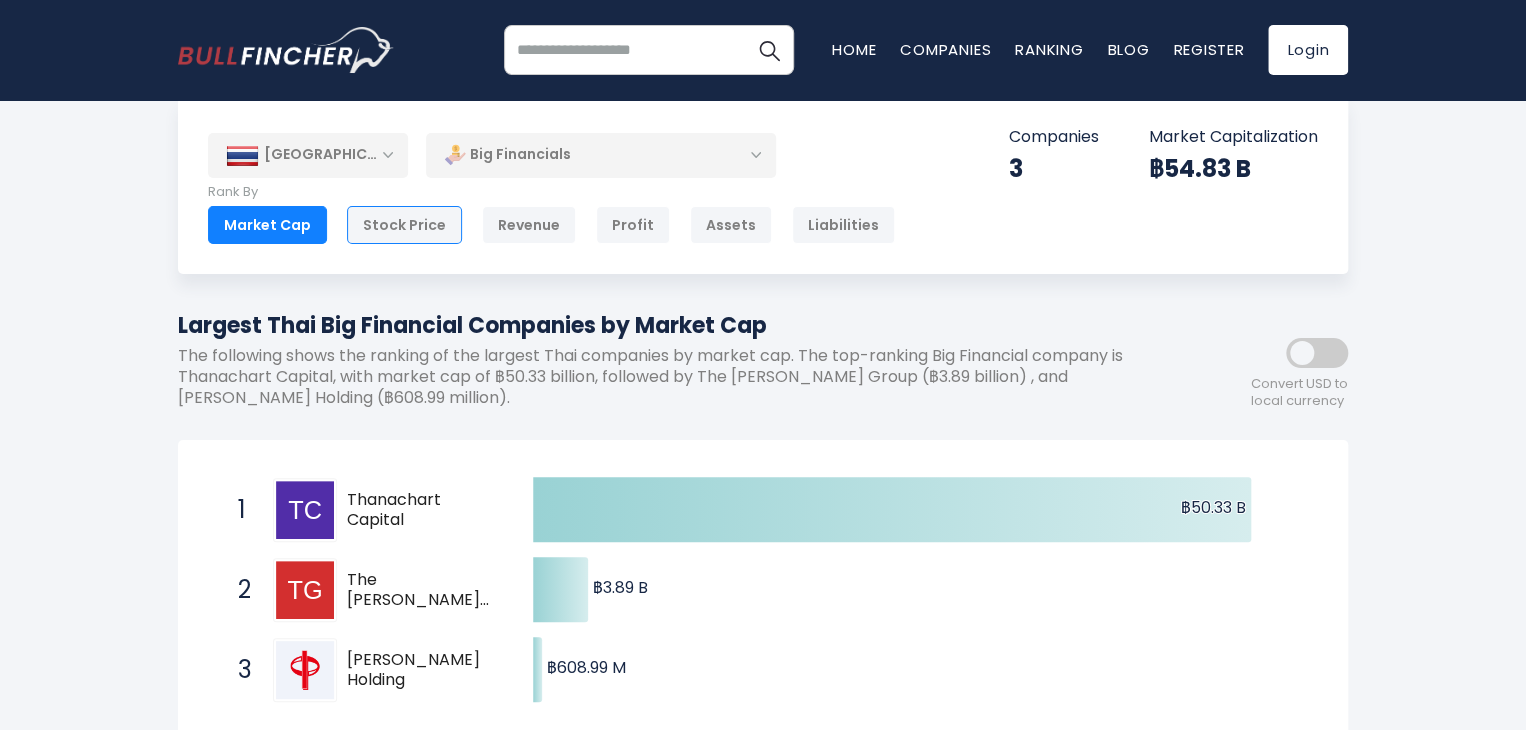 scroll, scrollTop: 0, scrollLeft: 0, axis: both 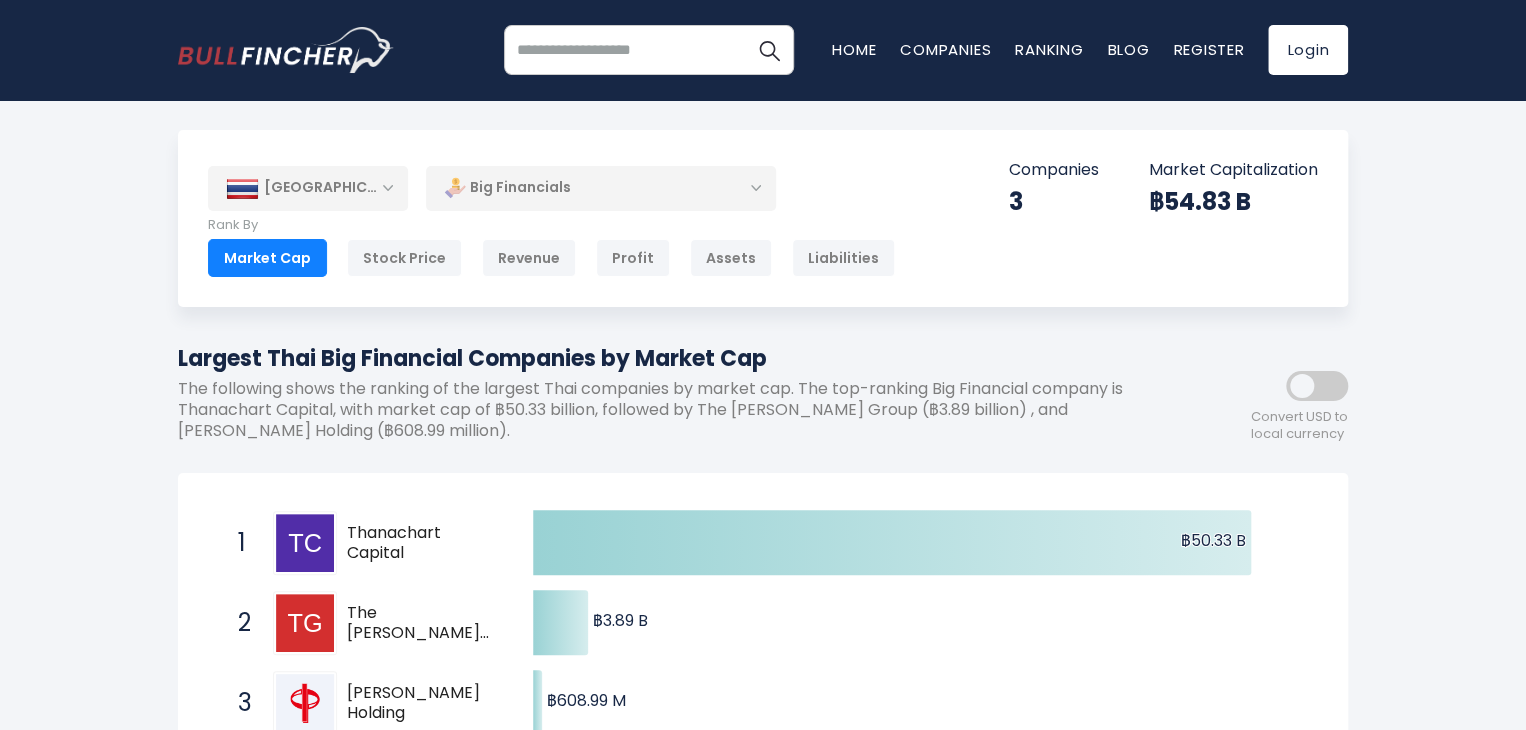 click on "Big Financials" at bounding box center [601, 188] 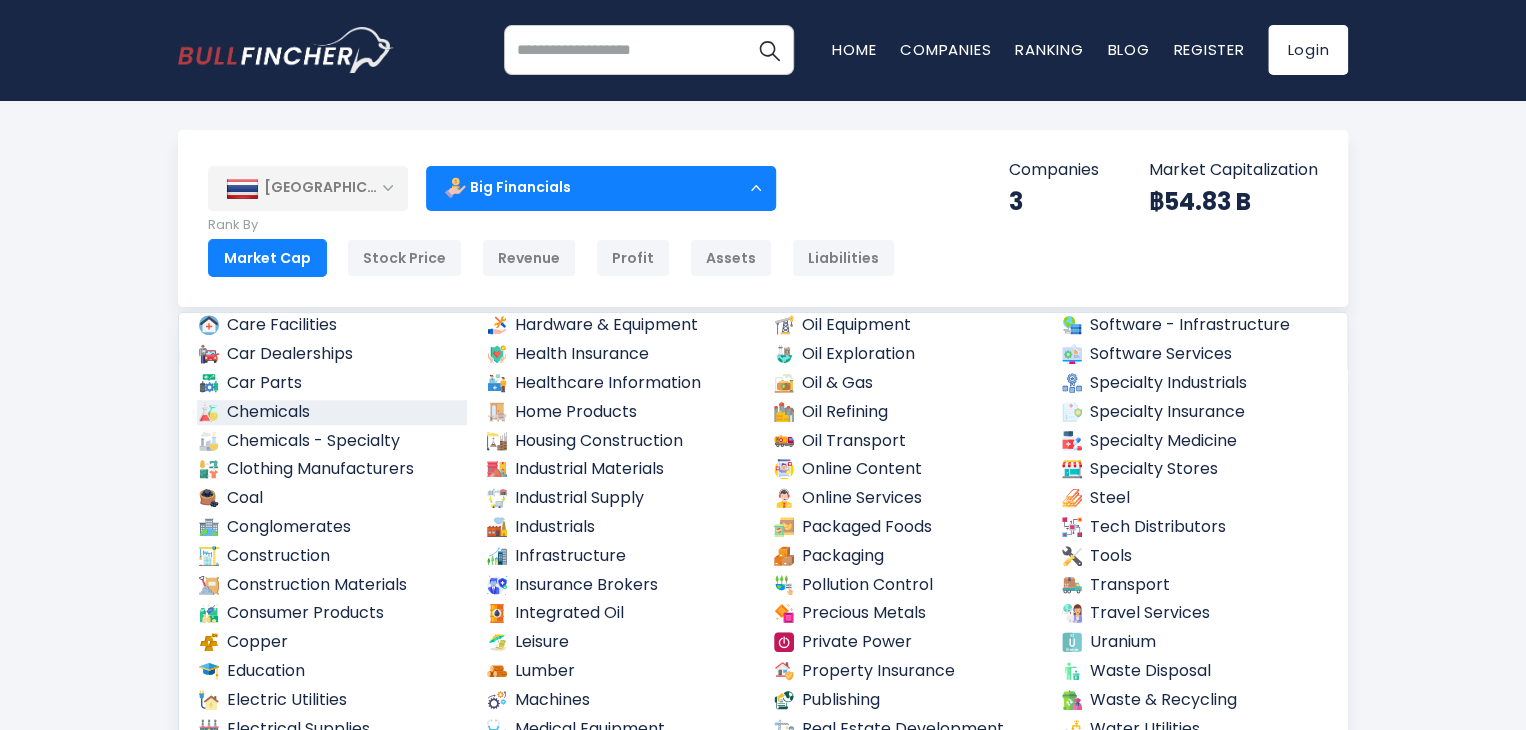 scroll, scrollTop: 708, scrollLeft: 0, axis: vertical 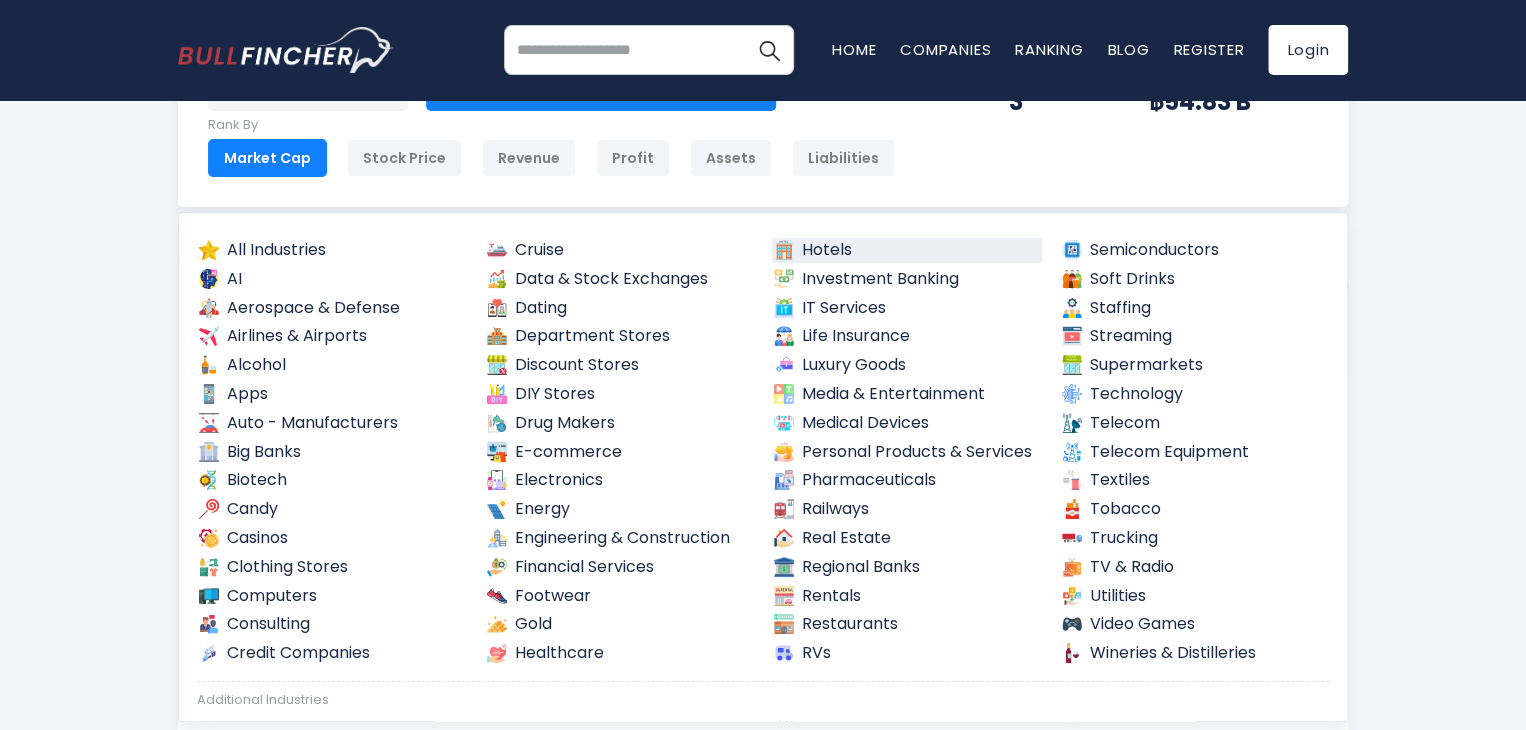 click on "Hotels" at bounding box center [907, 250] 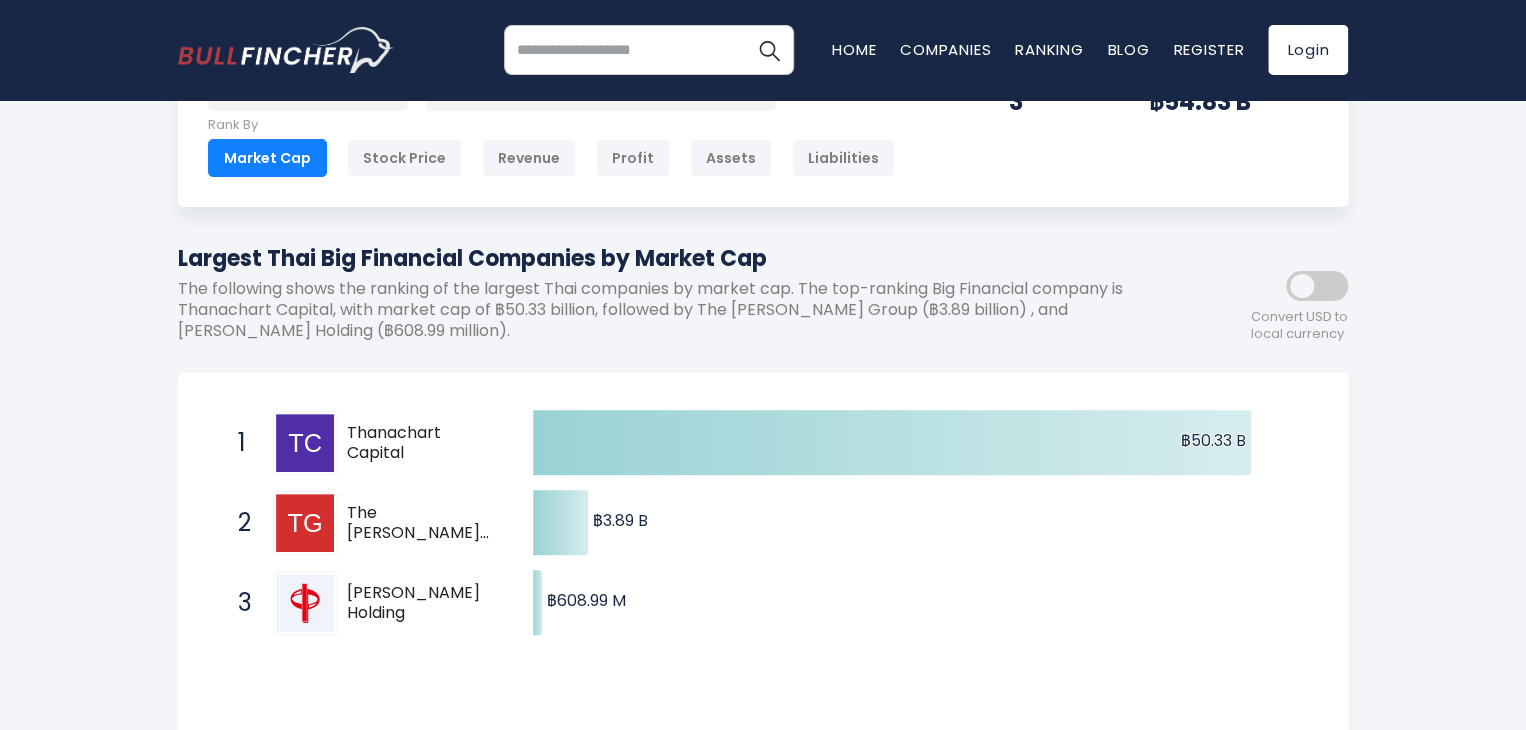scroll, scrollTop: 0, scrollLeft: 0, axis: both 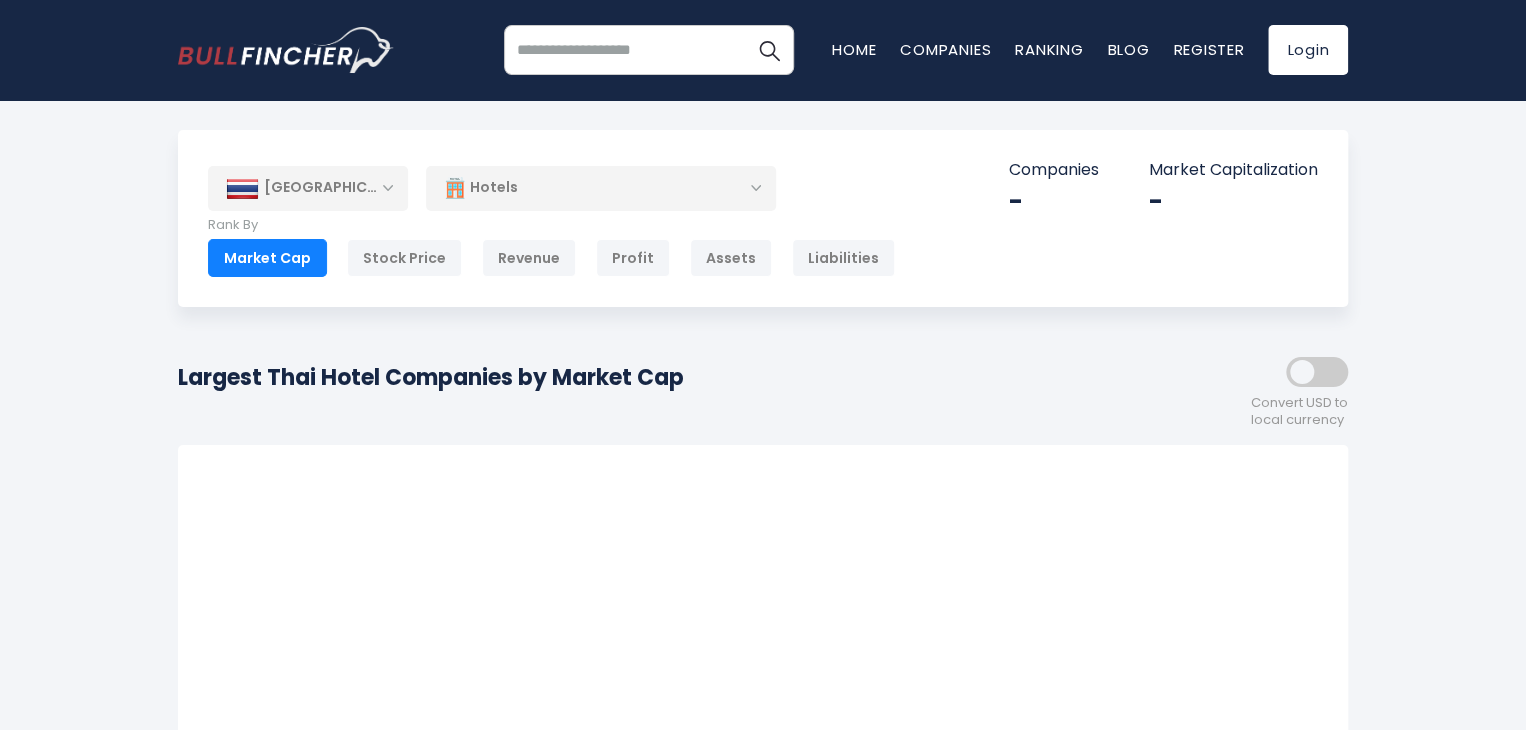 click at bounding box center [1317, 372] 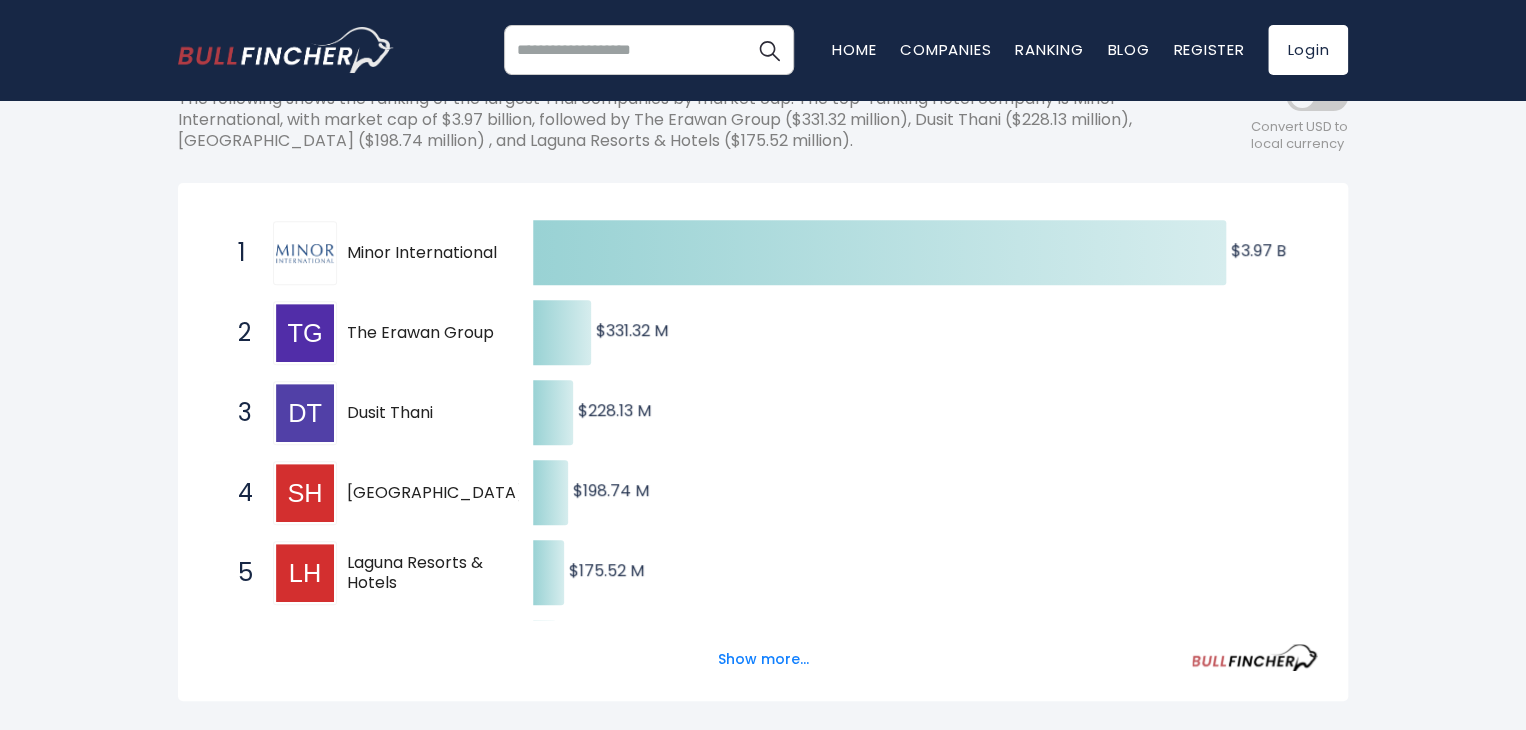 scroll, scrollTop: 300, scrollLeft: 0, axis: vertical 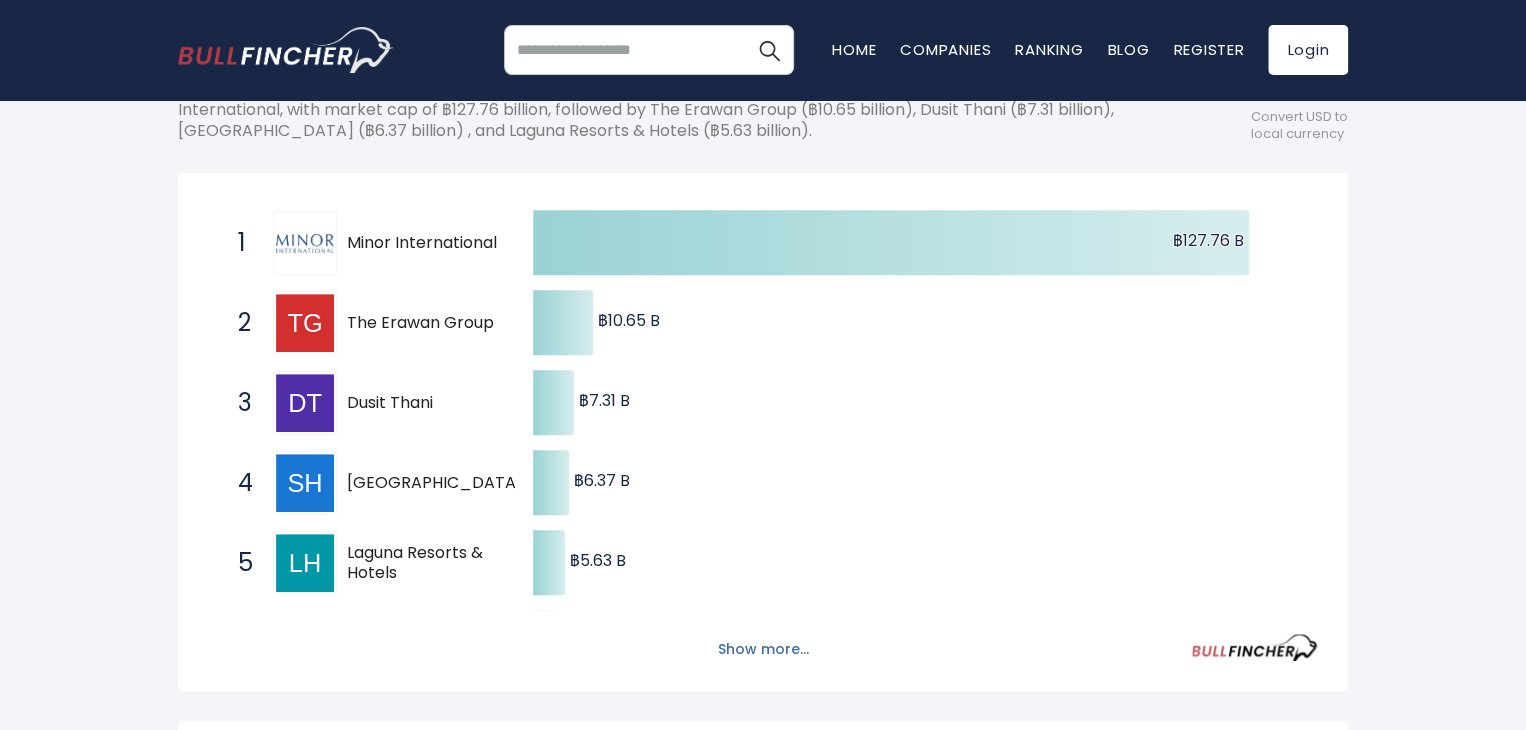 click on "Show more..." at bounding box center (763, 649) 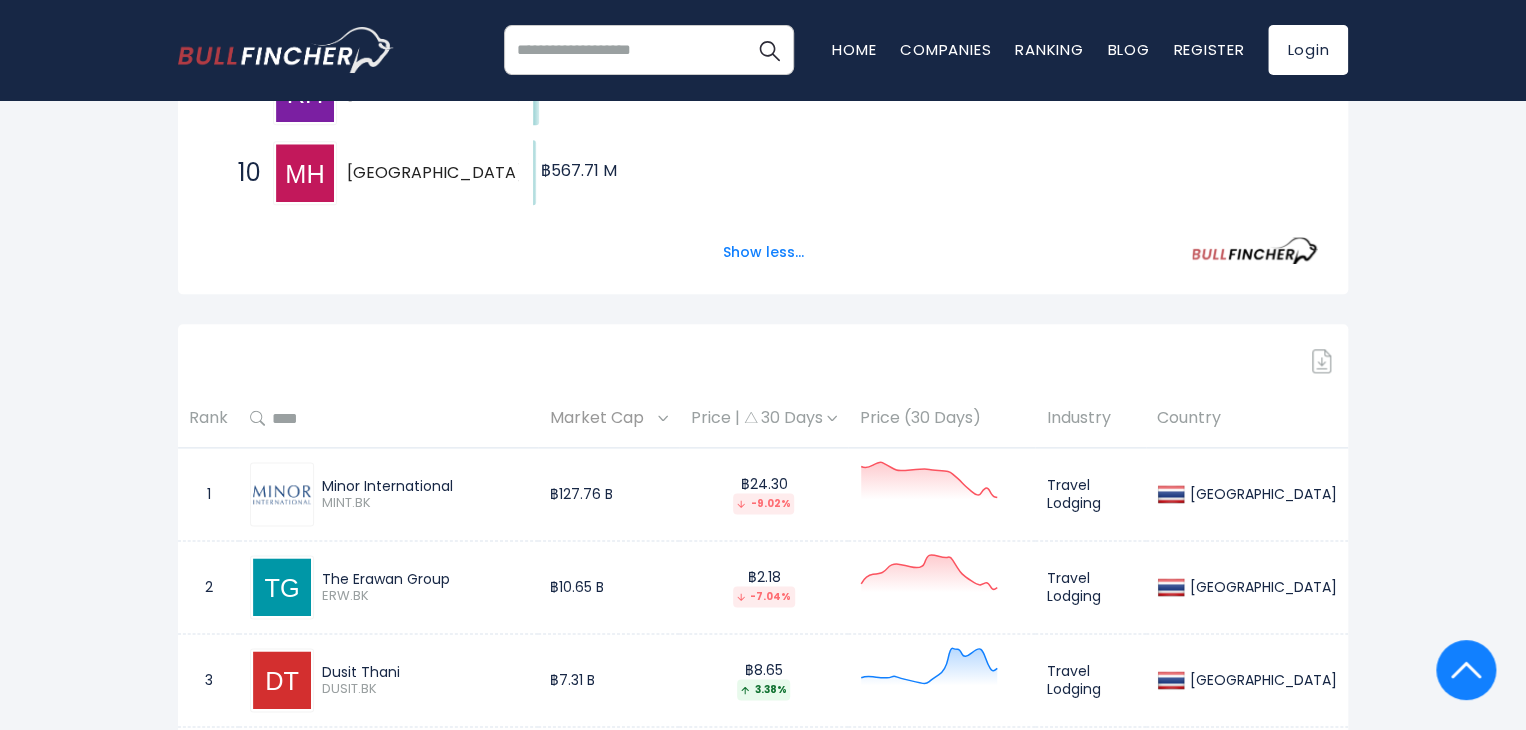 scroll, scrollTop: 900, scrollLeft: 0, axis: vertical 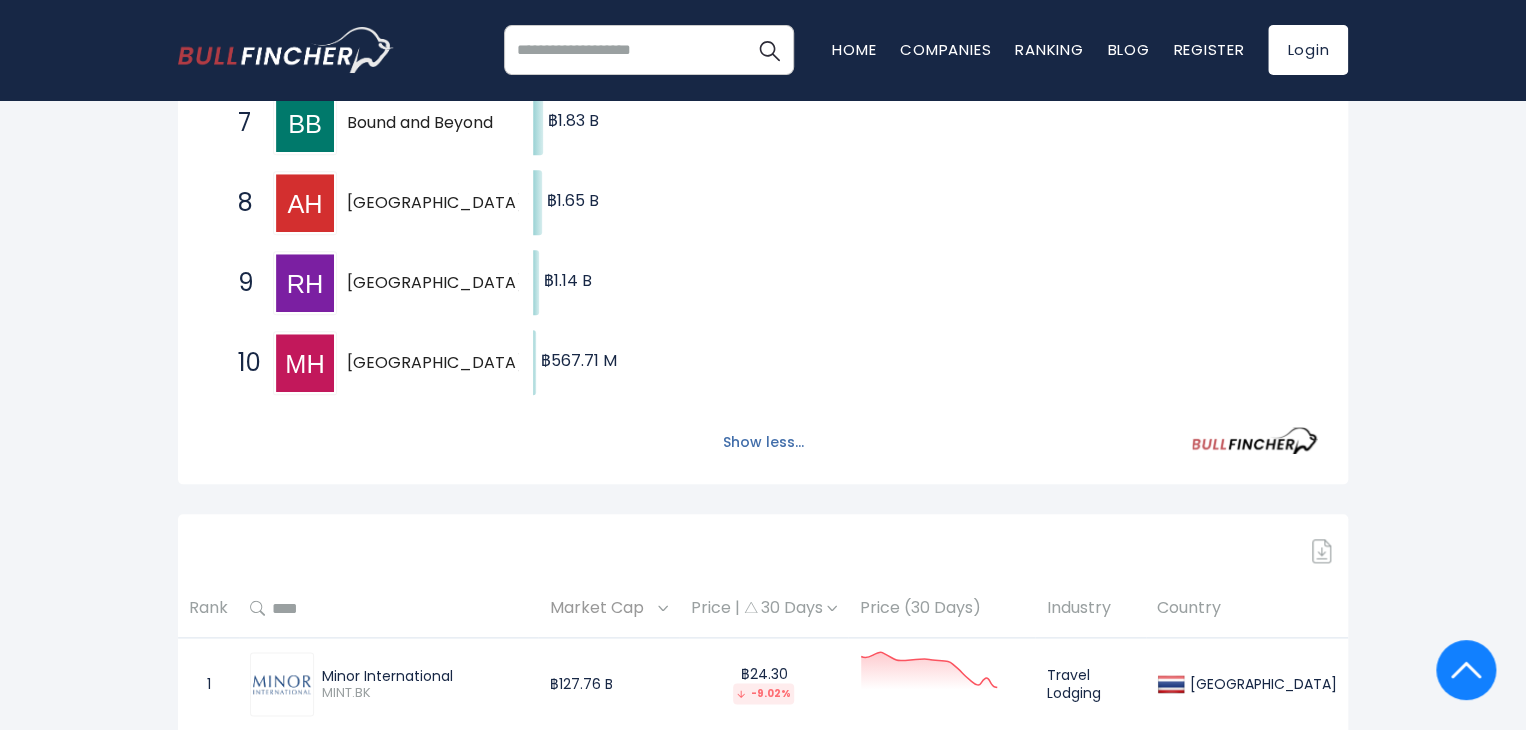 click on "Show less..." at bounding box center (763, 442) 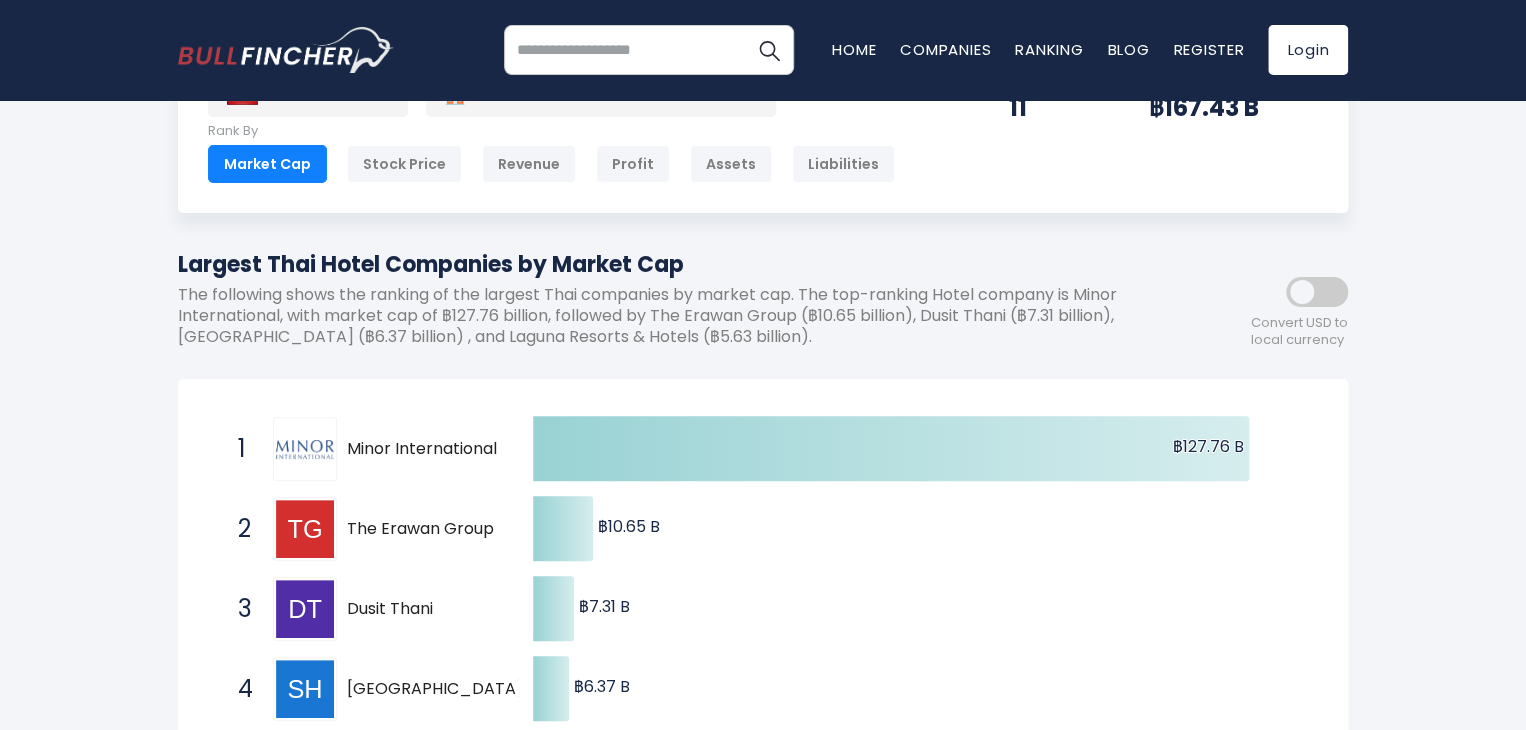scroll, scrollTop: 0, scrollLeft: 0, axis: both 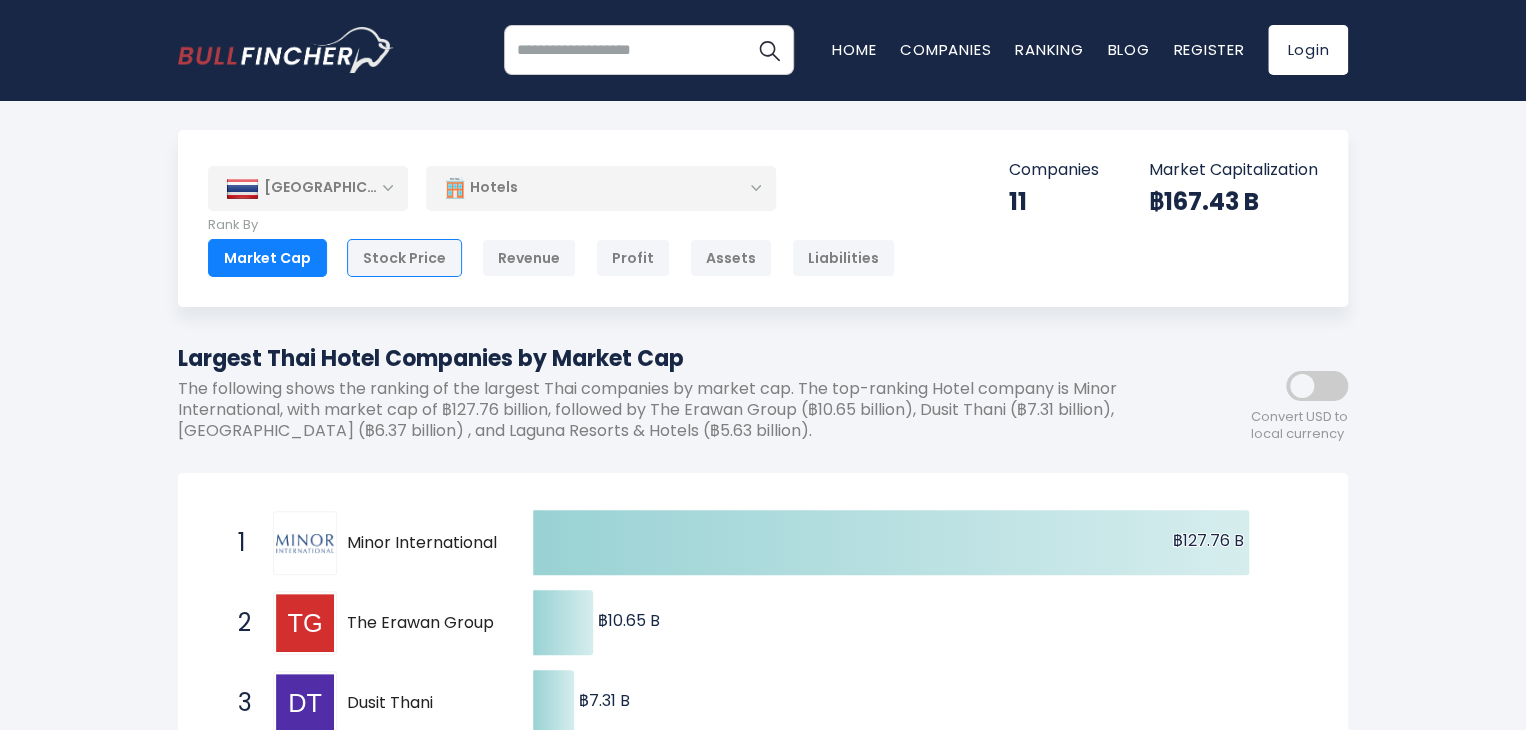 click on "Stock Price" at bounding box center (404, 258) 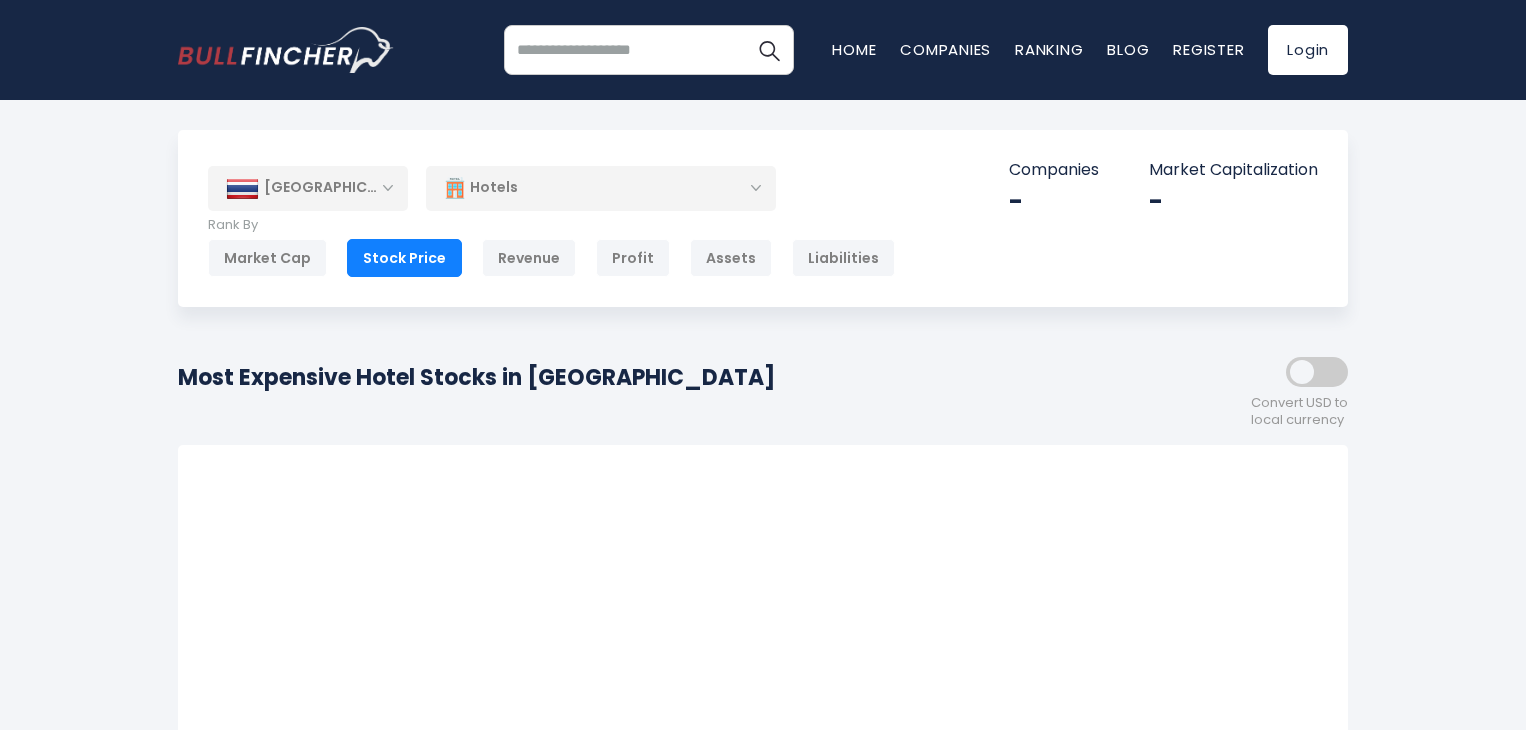 scroll, scrollTop: 0, scrollLeft: 0, axis: both 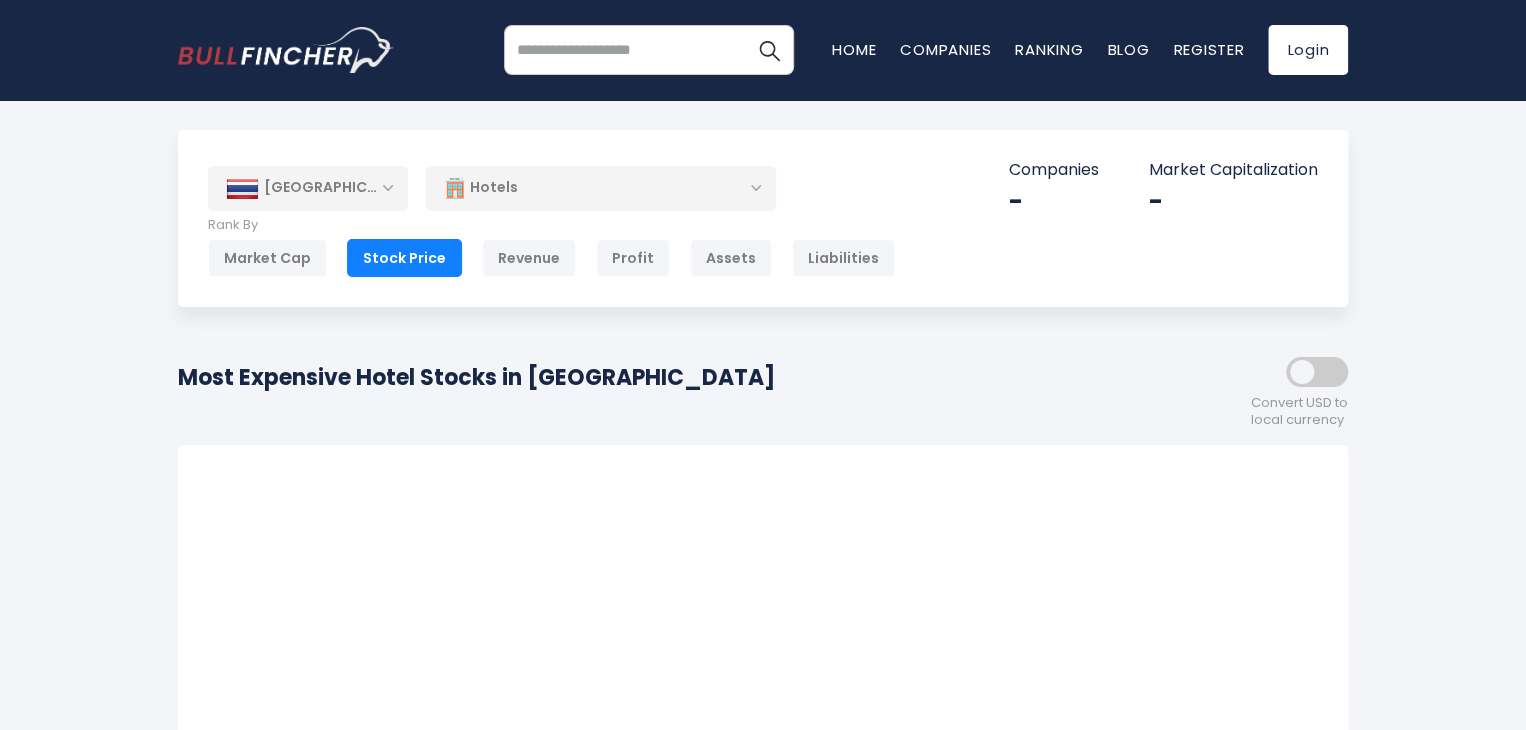 click at bounding box center [1317, 372] 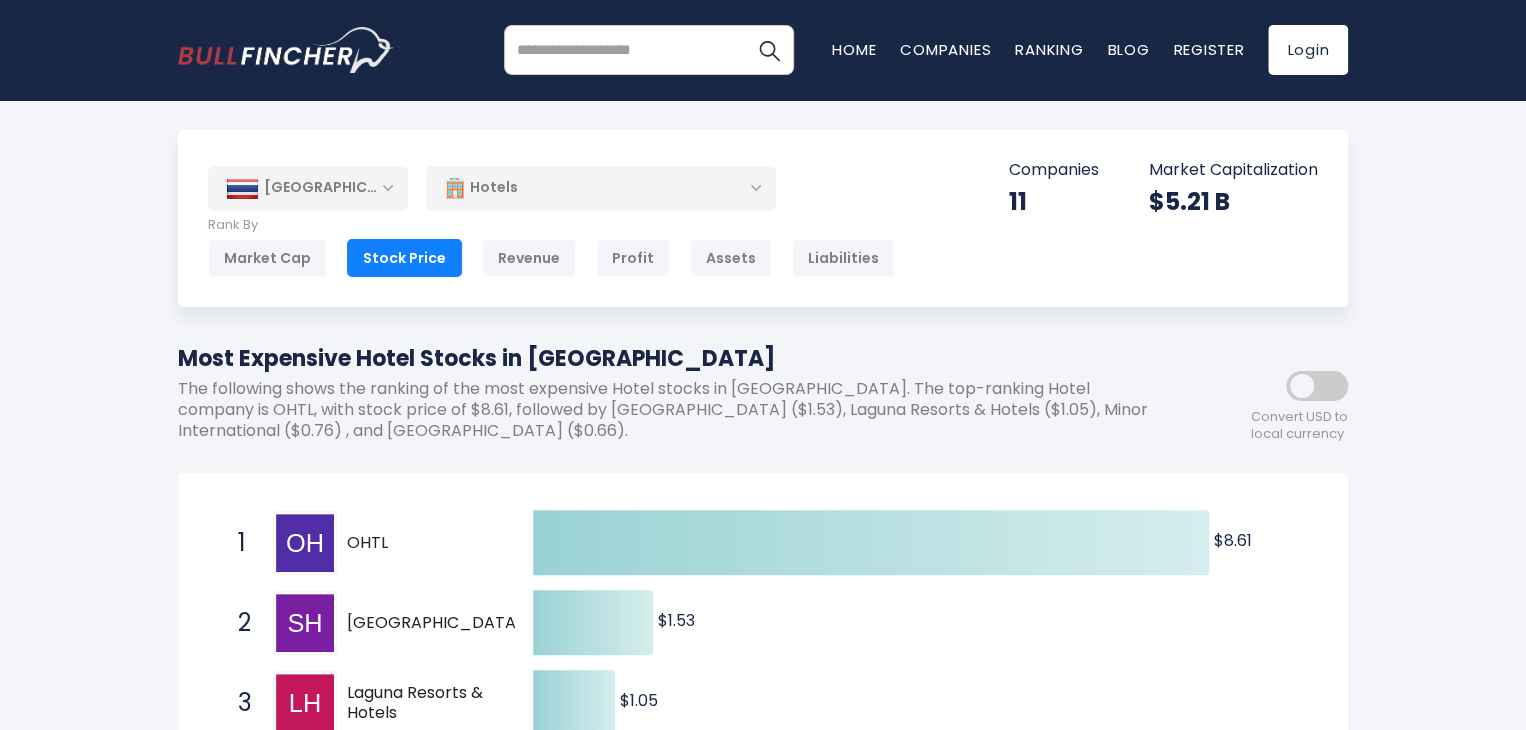 click on "Hotels" at bounding box center [601, 188] 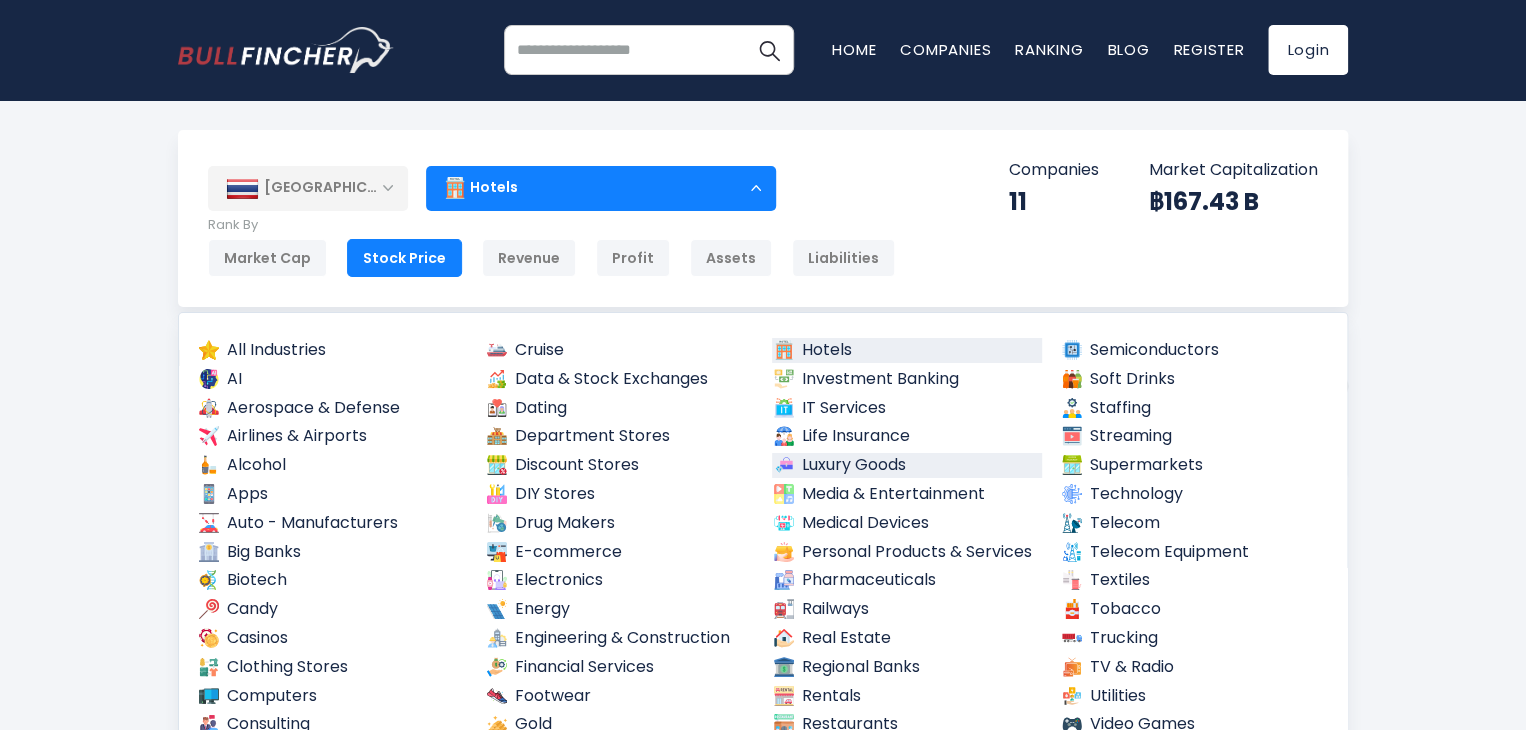 scroll, scrollTop: 100, scrollLeft: 0, axis: vertical 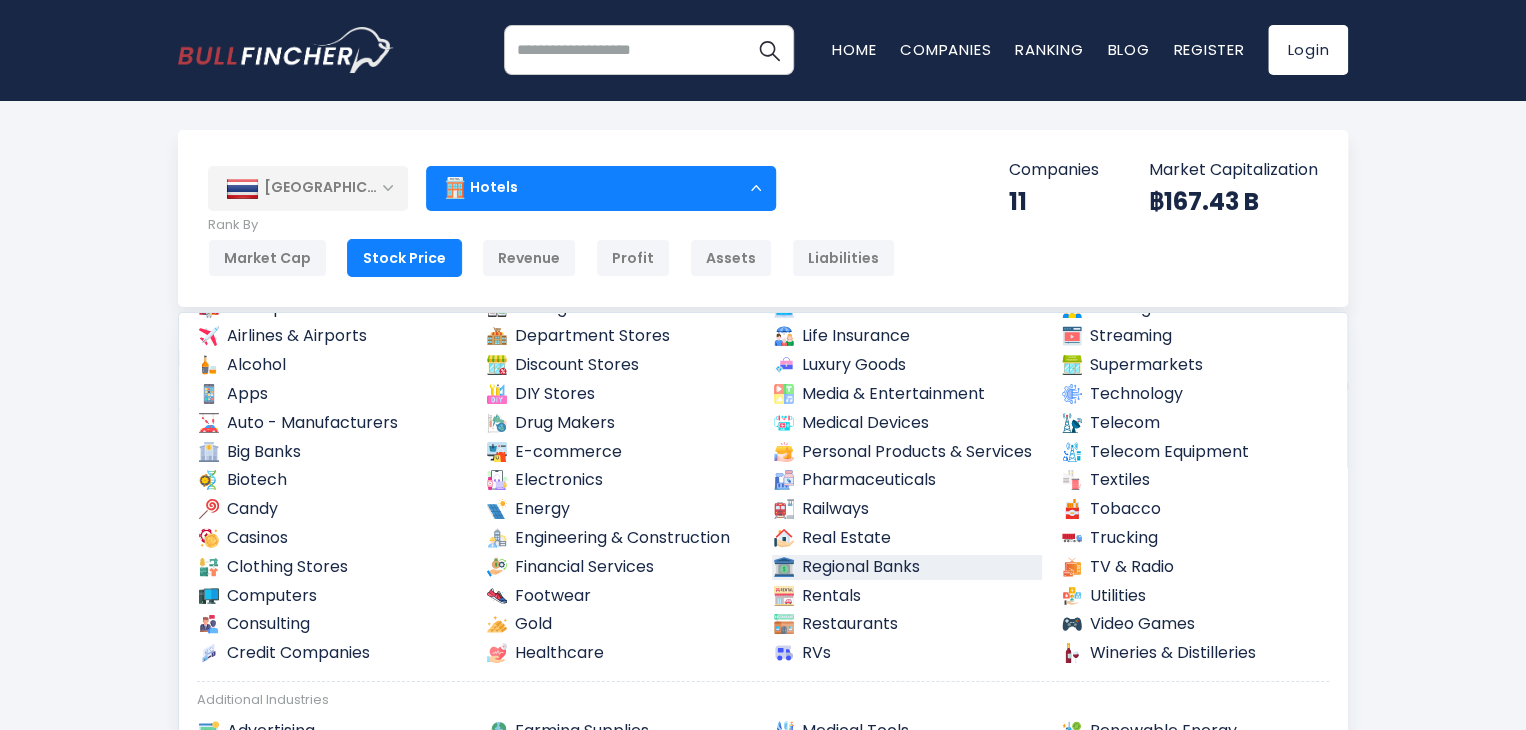 click on "Regional Banks" at bounding box center [907, 567] 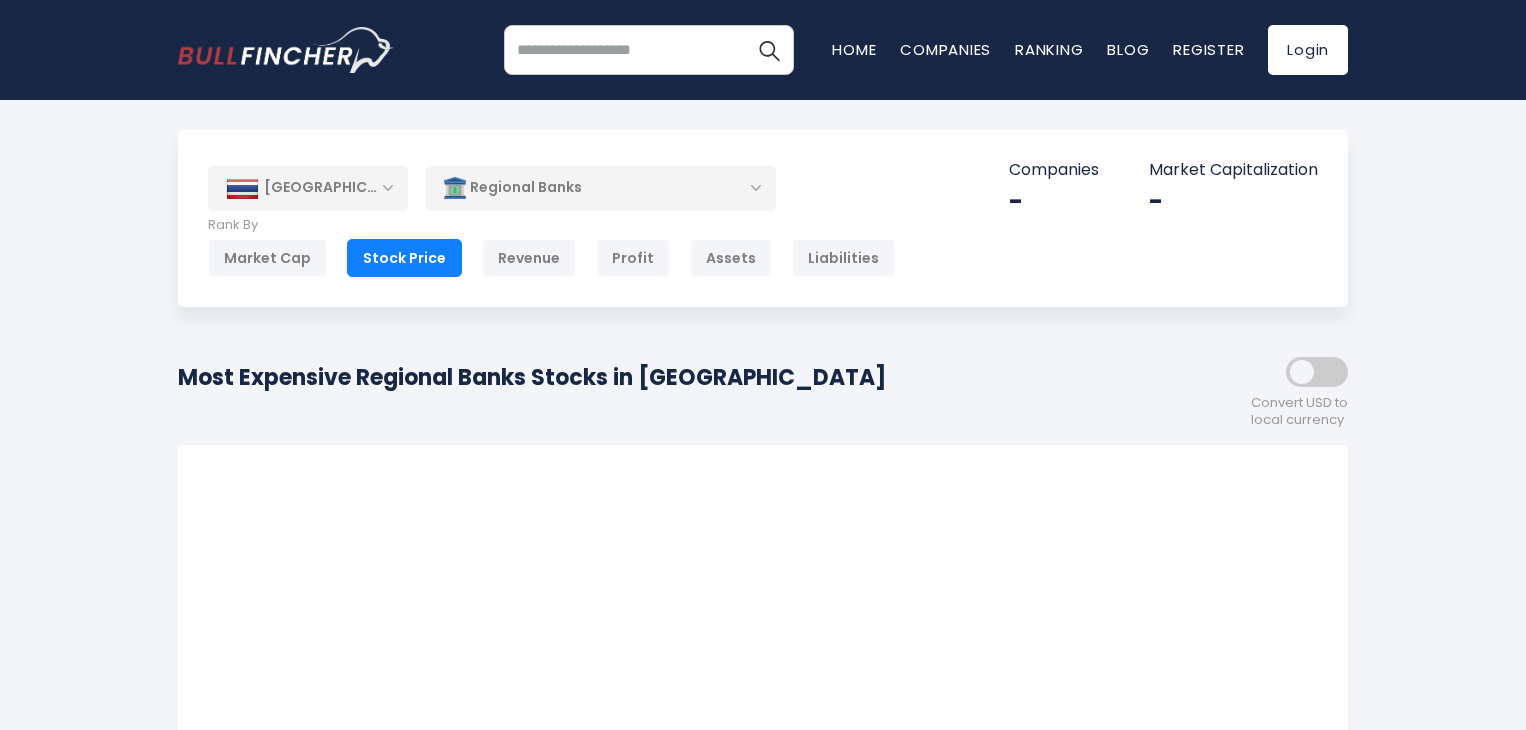 scroll, scrollTop: 0, scrollLeft: 0, axis: both 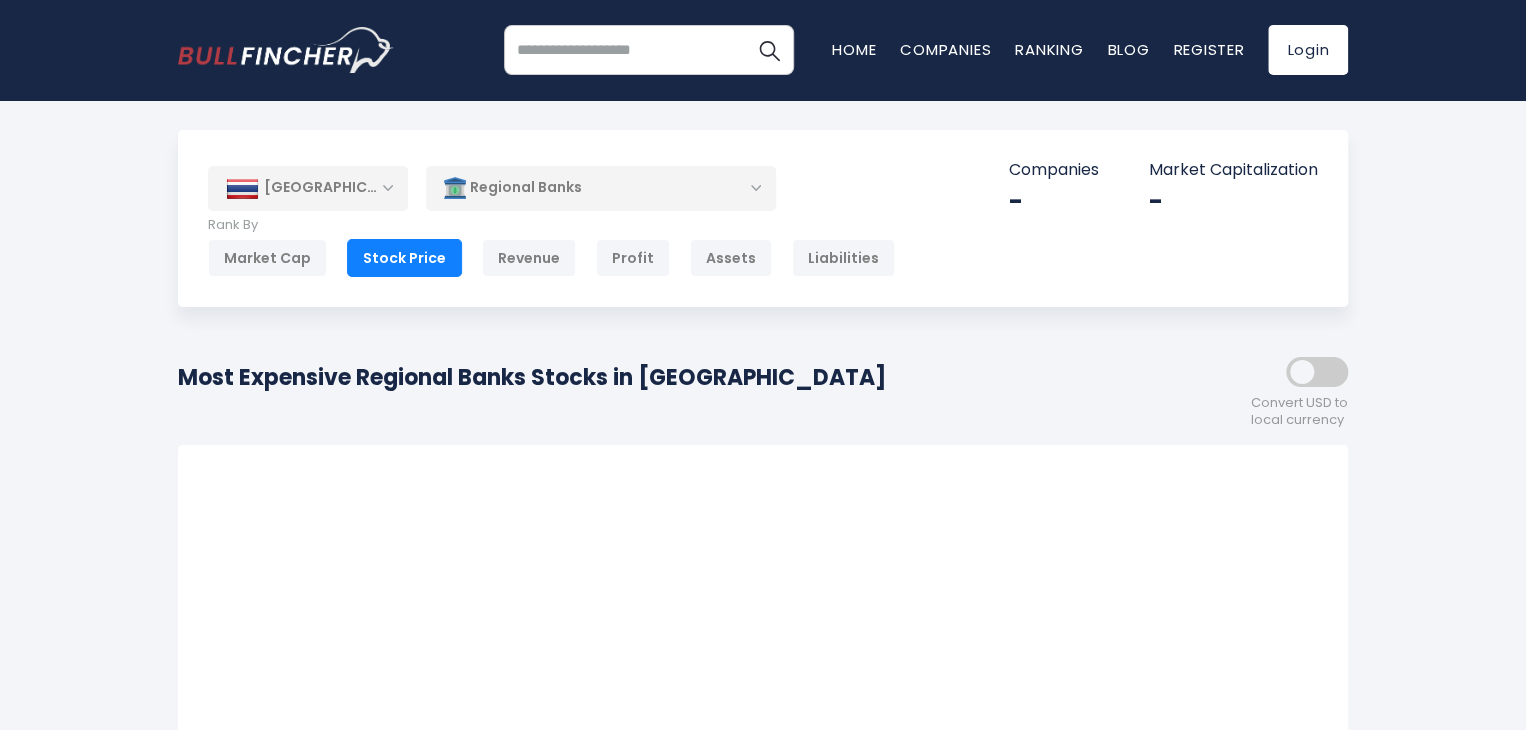 click at bounding box center [1317, 372] 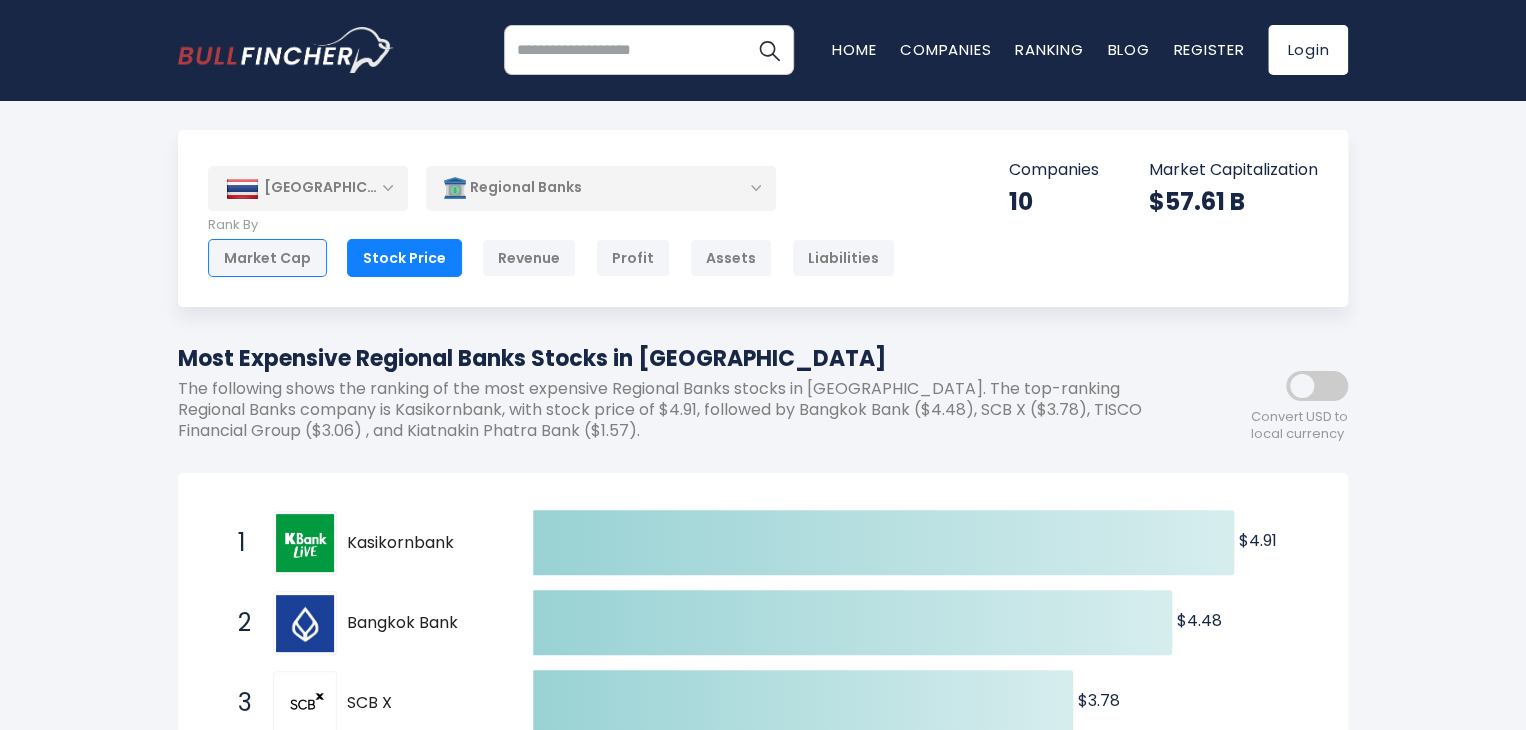 click on "Market Cap" at bounding box center [267, 258] 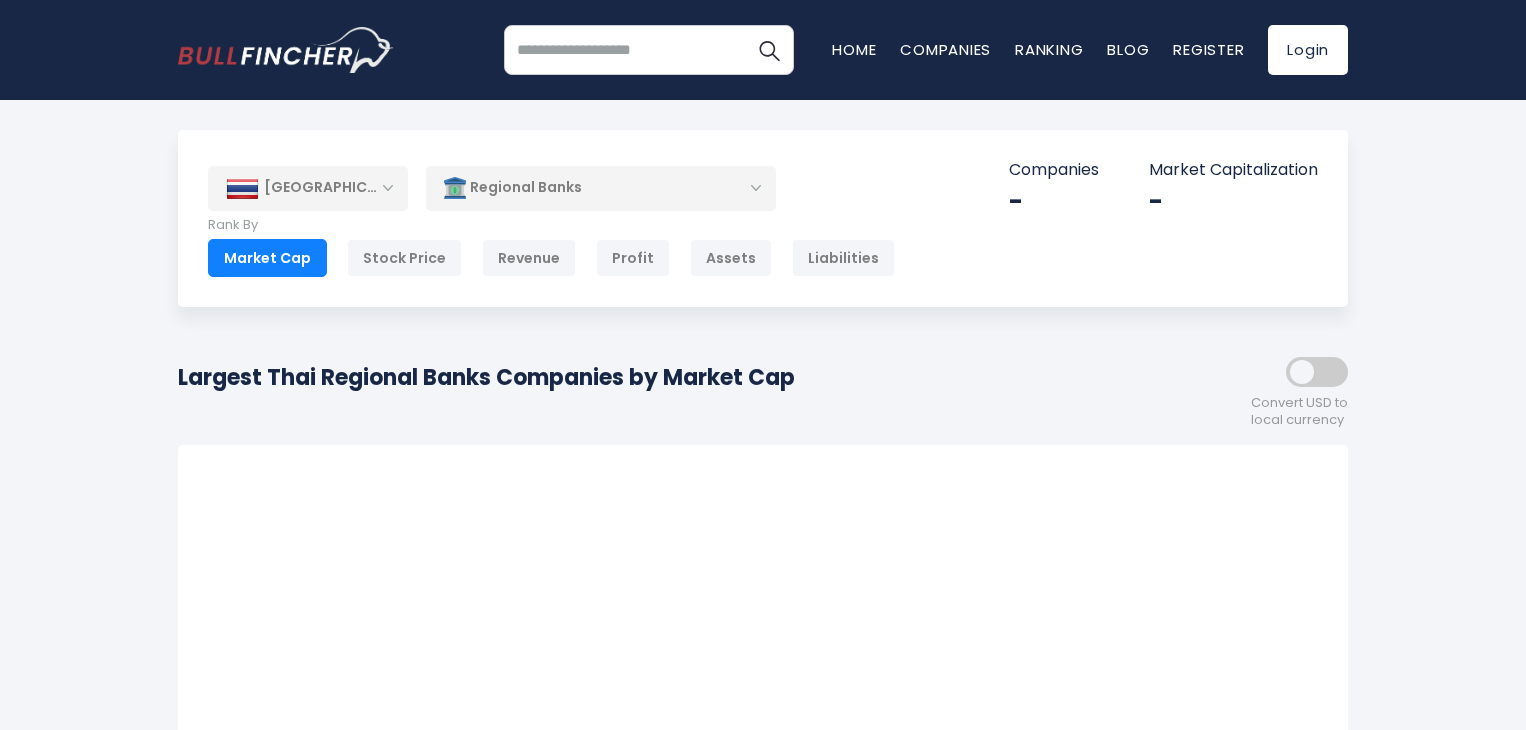 scroll, scrollTop: 100, scrollLeft: 0, axis: vertical 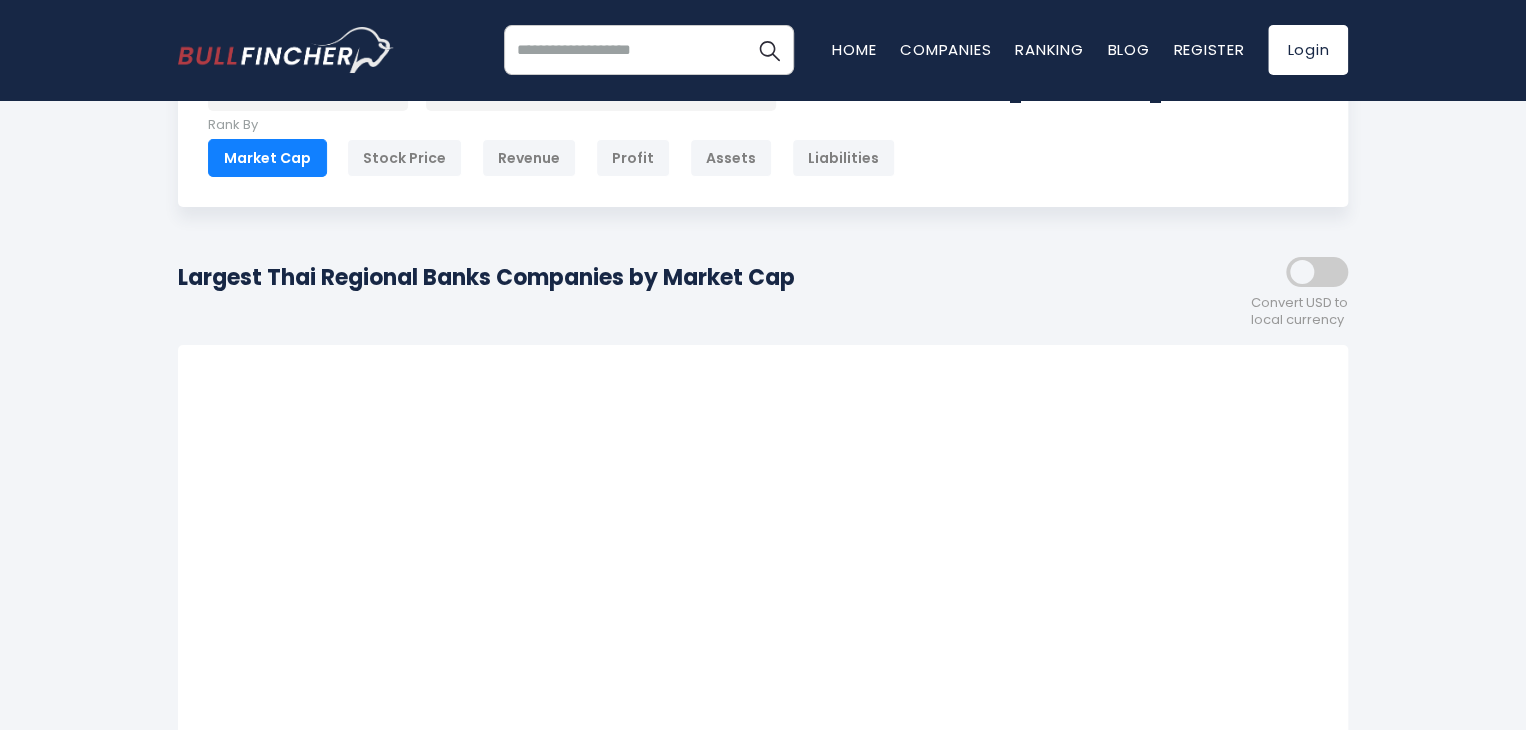 click at bounding box center (1317, 272) 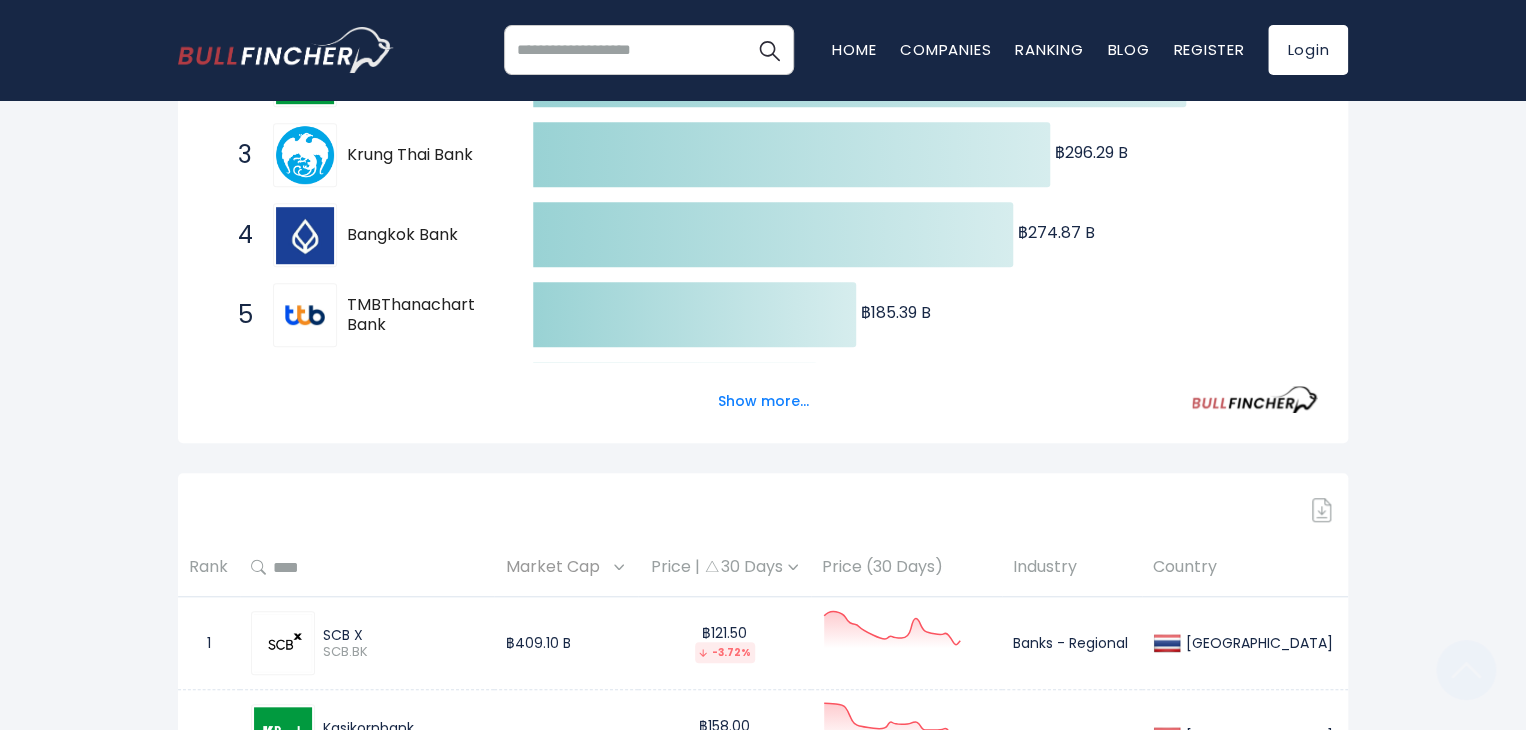 scroll, scrollTop: 600, scrollLeft: 0, axis: vertical 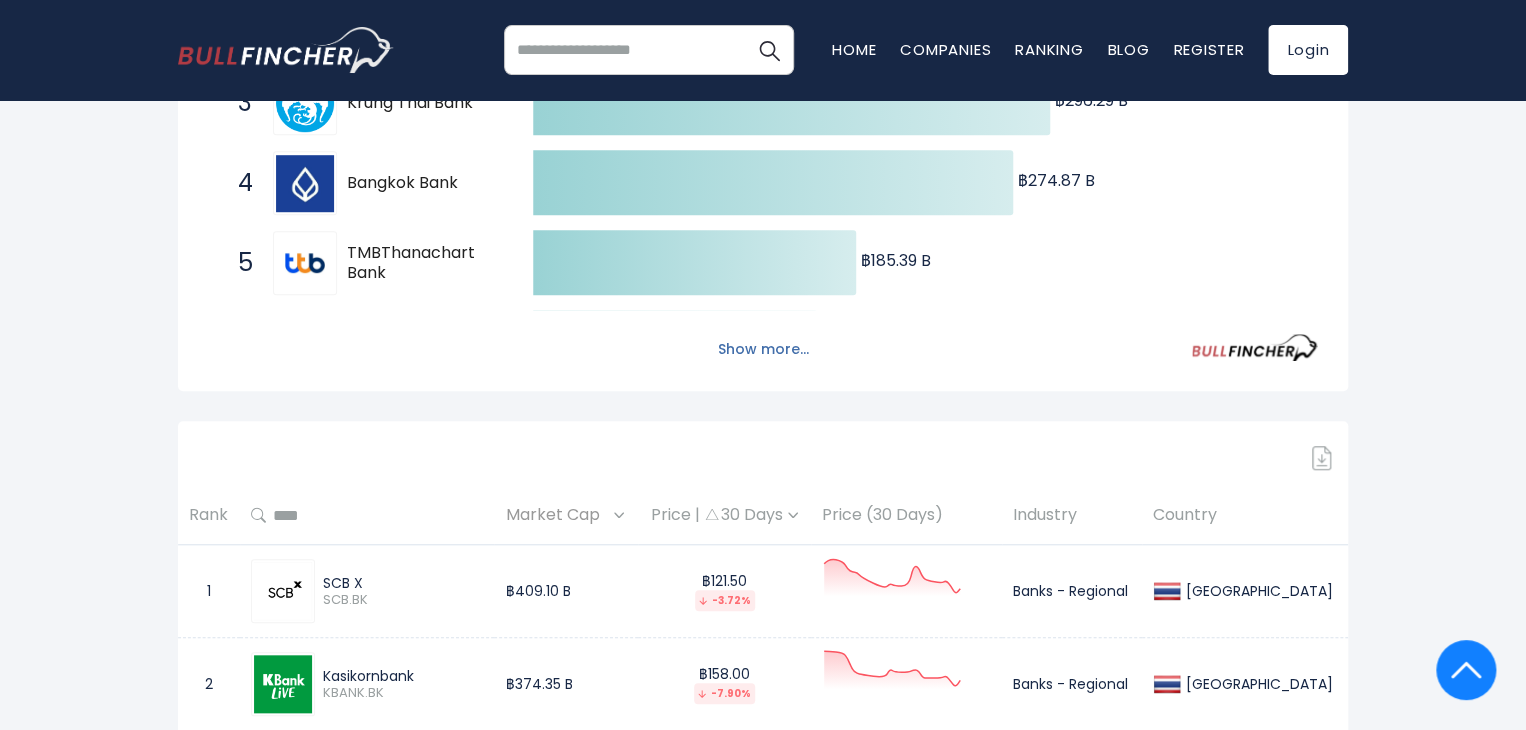 click on "Show more..." at bounding box center (763, 349) 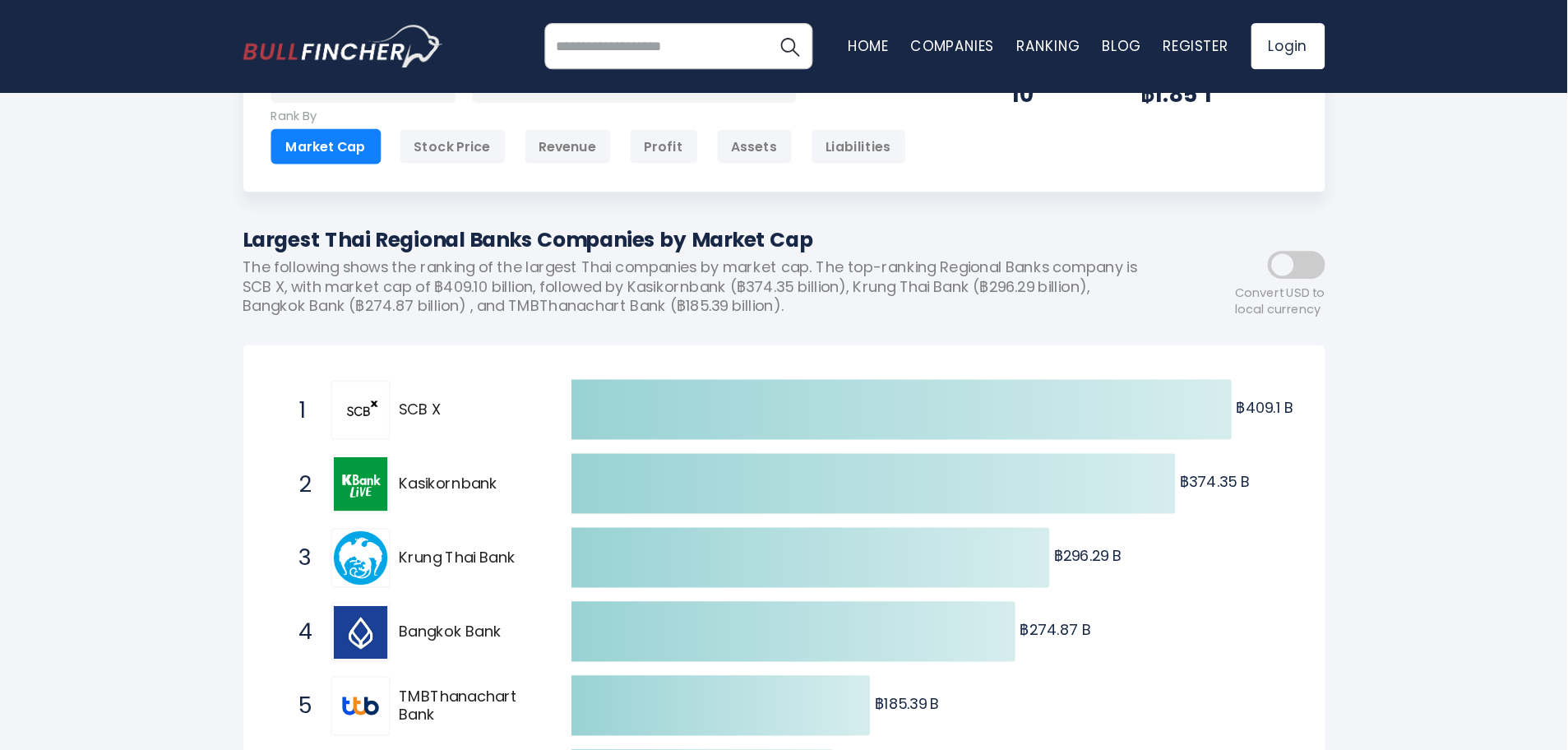 scroll, scrollTop: 82, scrollLeft: 0, axis: vertical 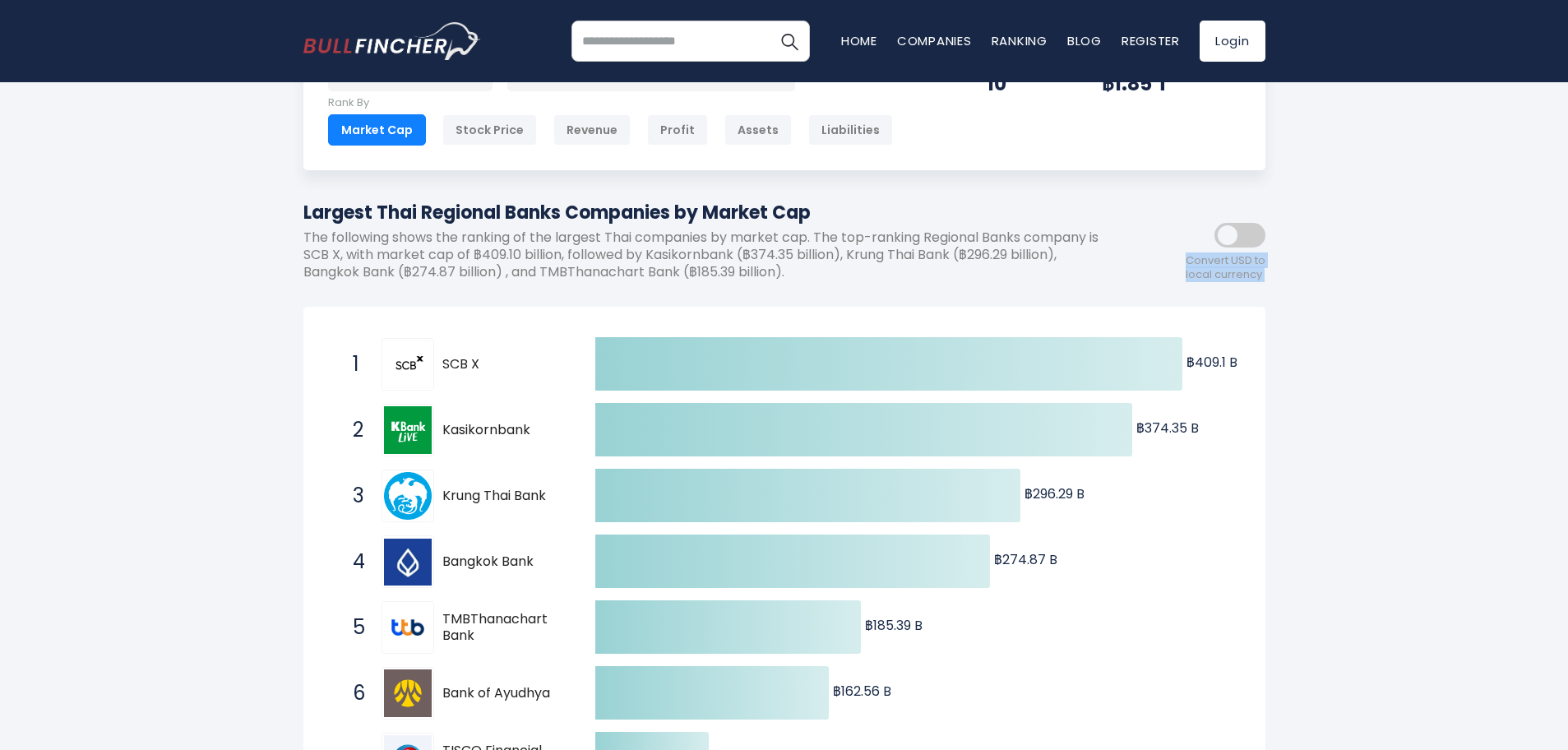 drag, startPoint x: 1262, startPoint y: 2, endPoint x: 1082, endPoint y: 315, distance: 361.06648 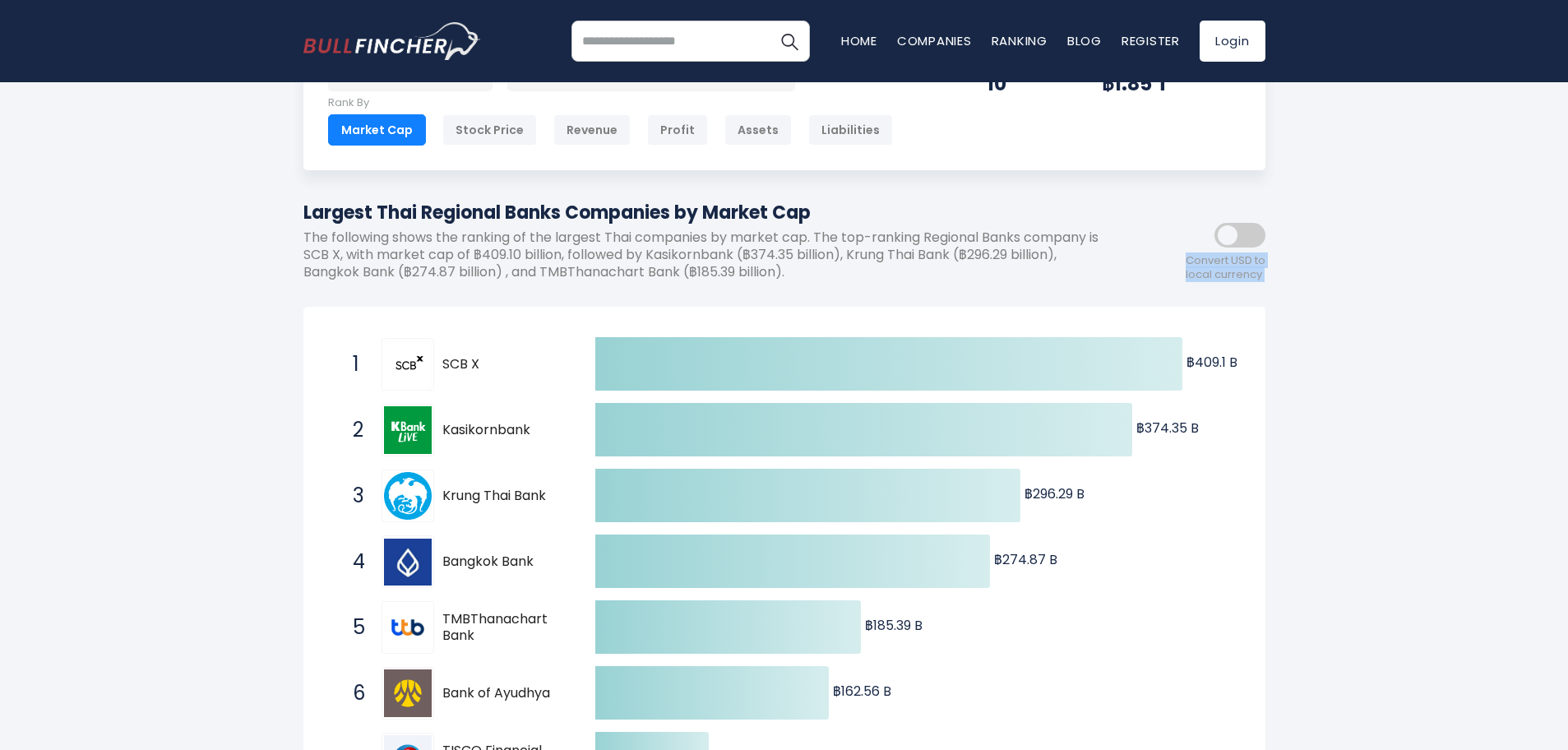 click on "[GEOGRAPHIC_DATA]
Entire World   30,379
[GEOGRAPHIC_DATA]
3,972" at bounding box center [784, 1030] 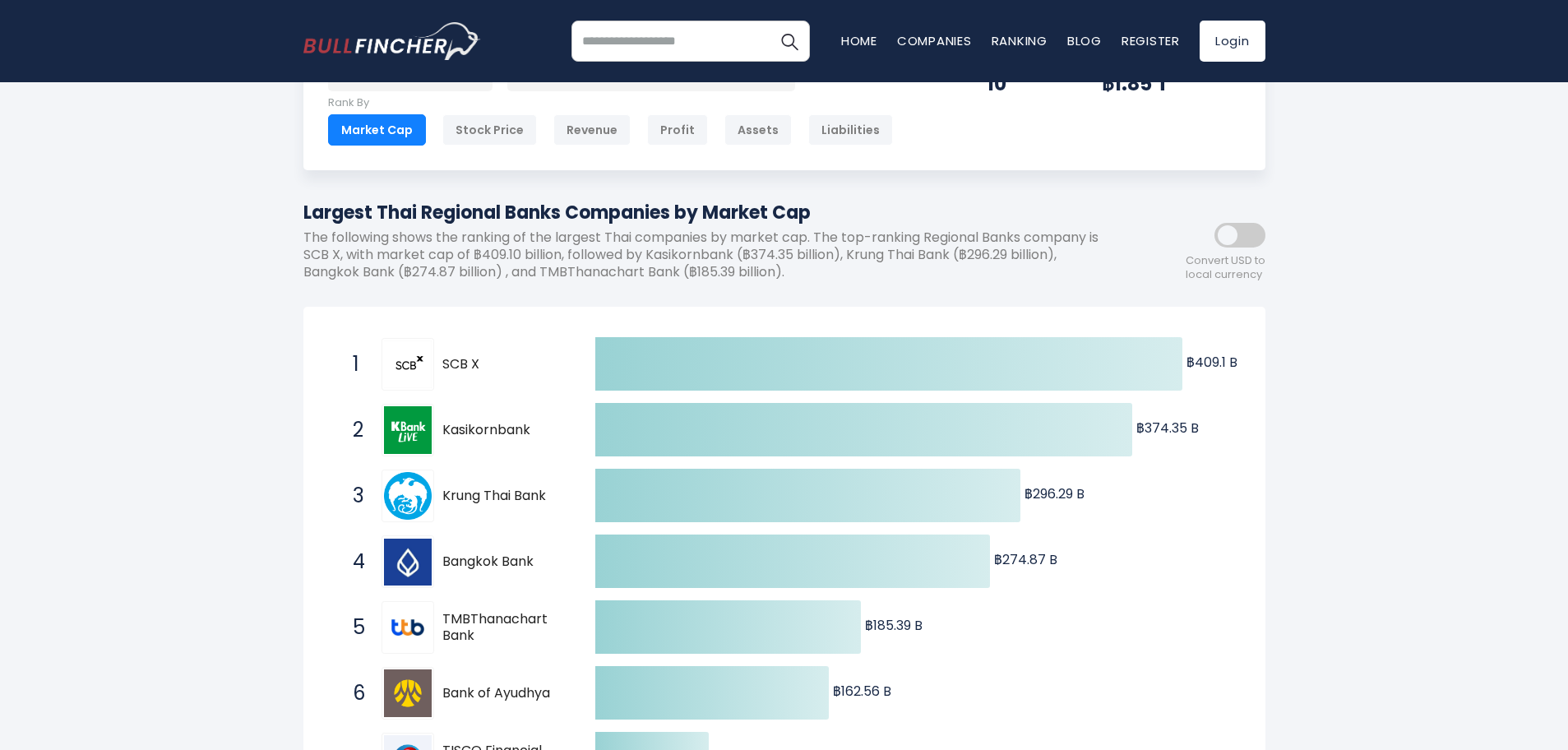 scroll, scrollTop: 0, scrollLeft: 0, axis: both 